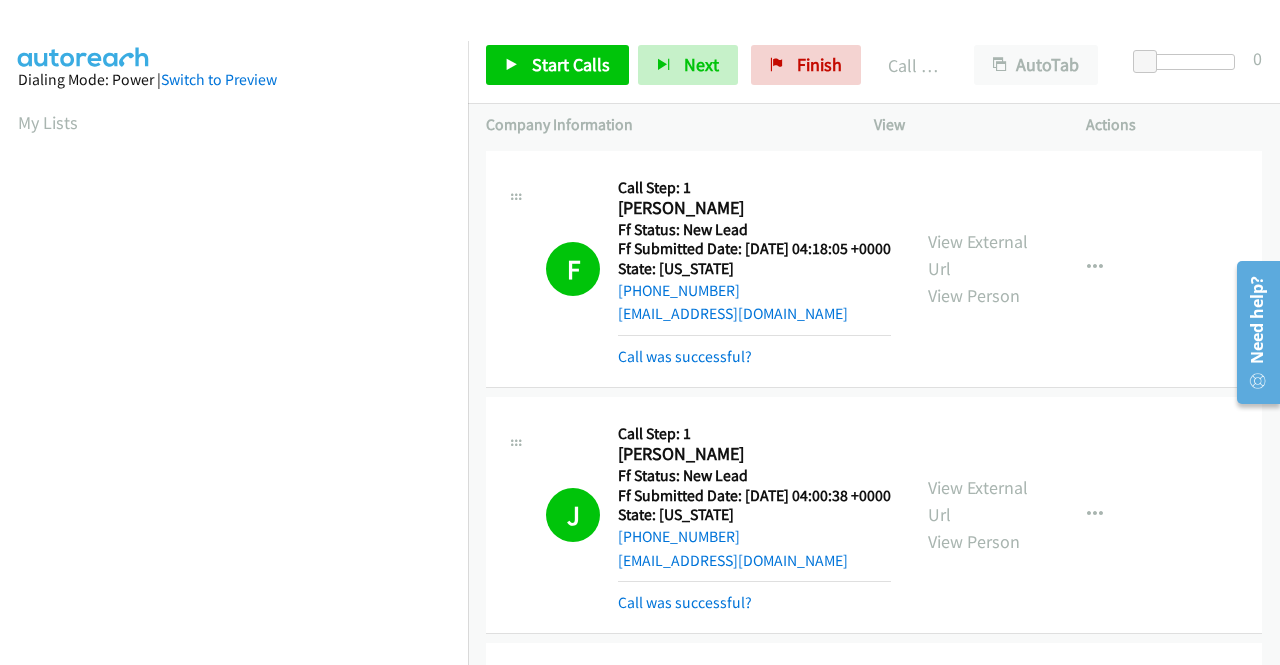 scroll, scrollTop: 0, scrollLeft: 0, axis: both 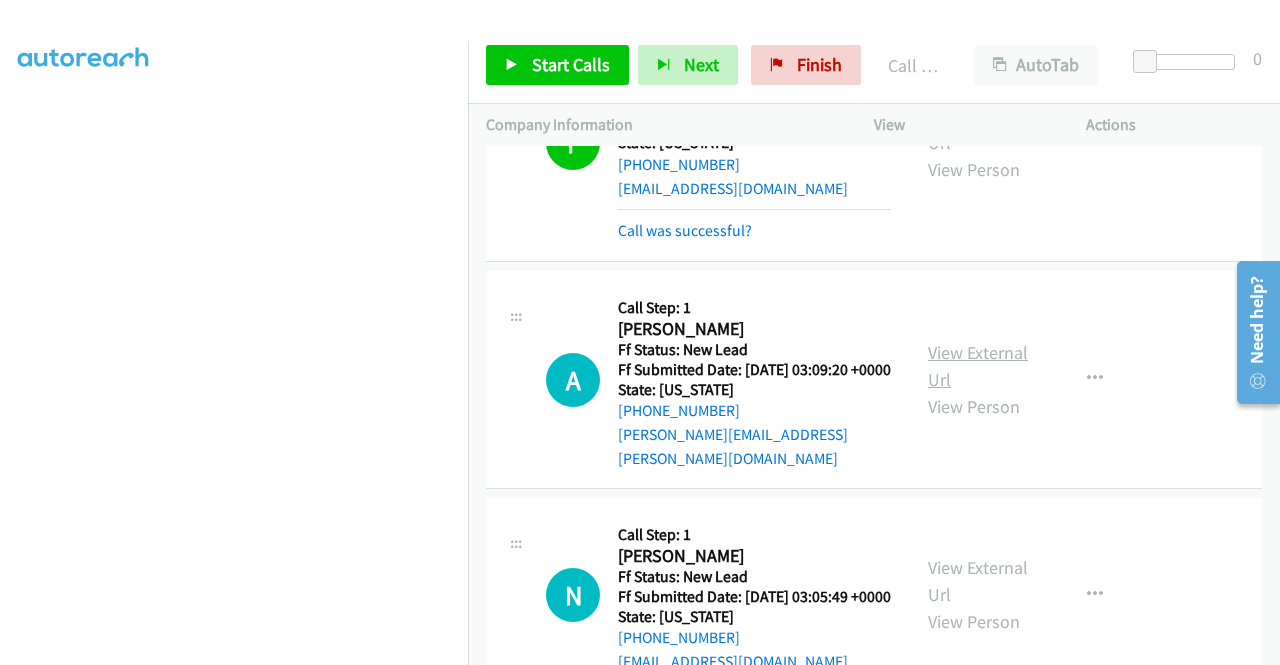 click on "View External Url" at bounding box center (978, 366) 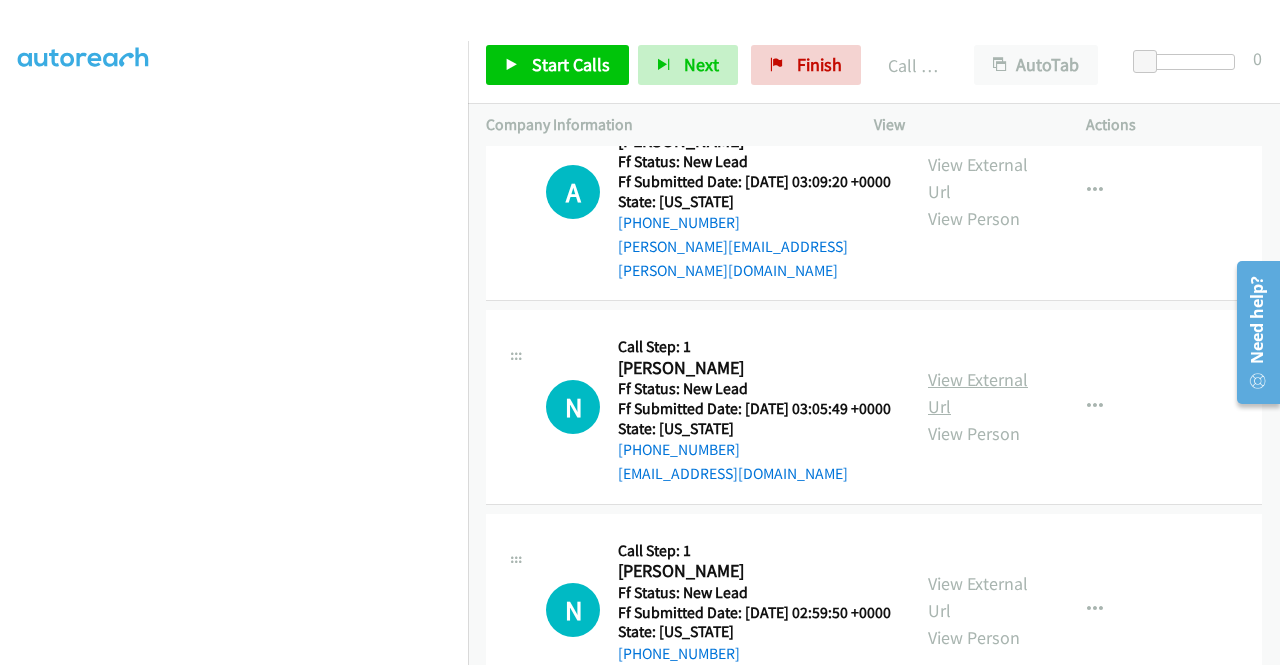 scroll, scrollTop: 2026, scrollLeft: 0, axis: vertical 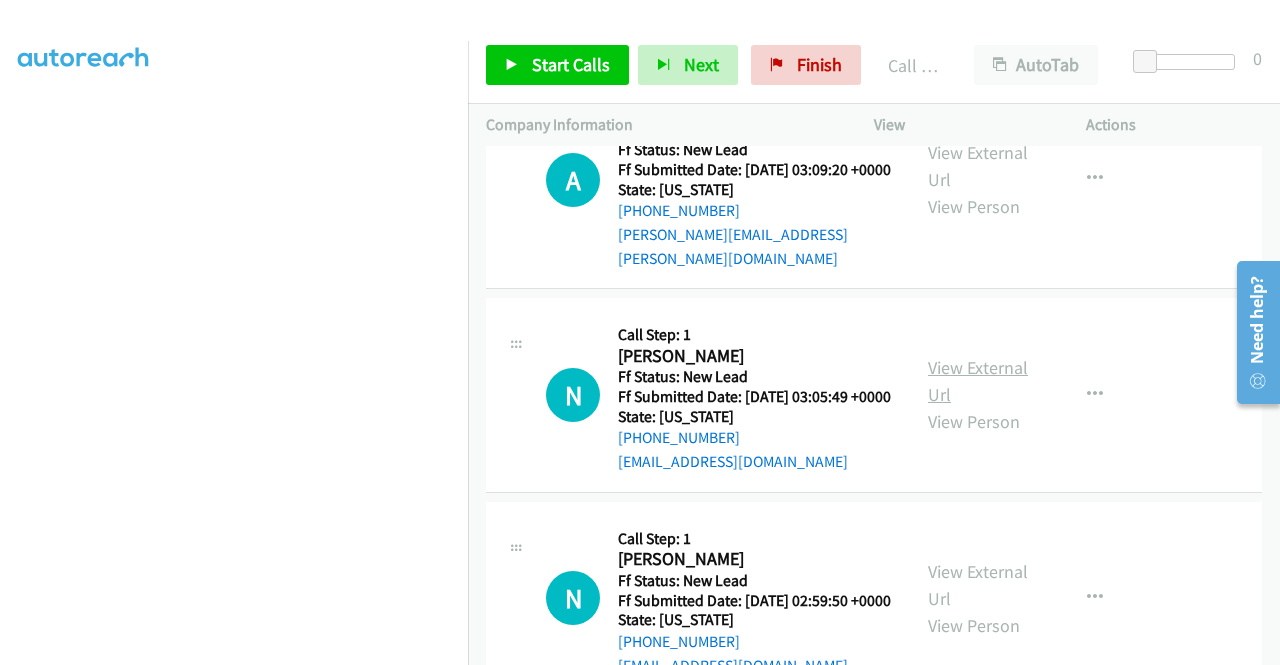 click on "View External Url" at bounding box center [978, 381] 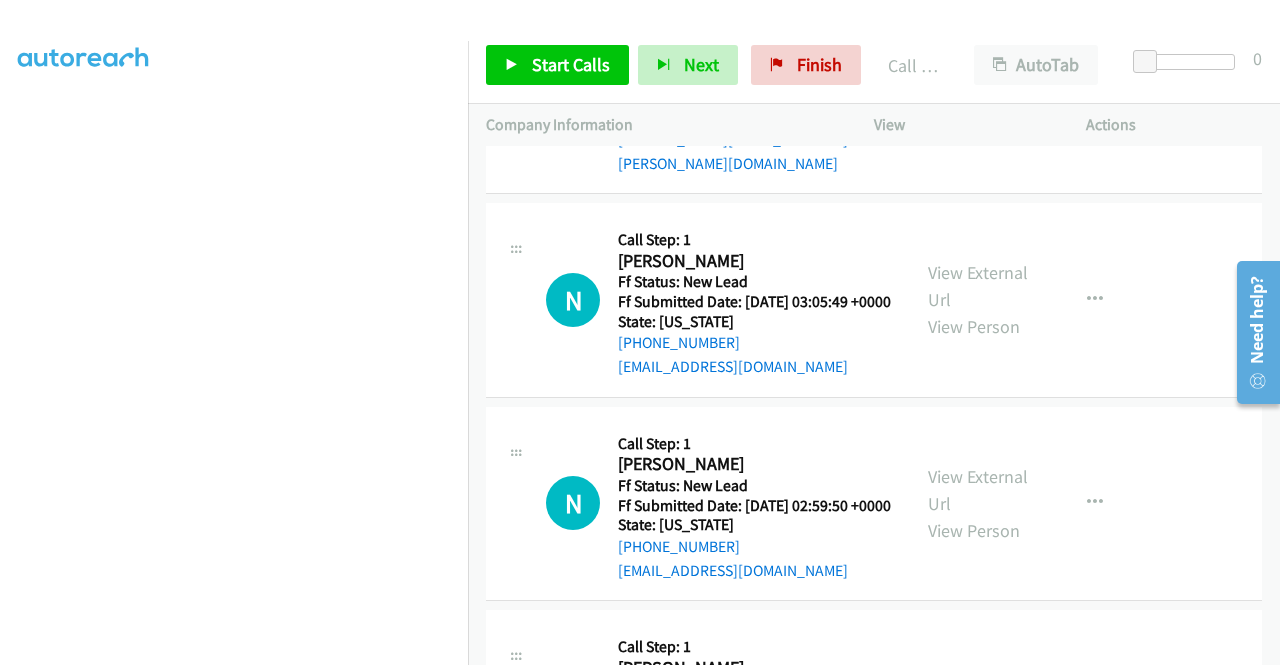 scroll, scrollTop: 2226, scrollLeft: 0, axis: vertical 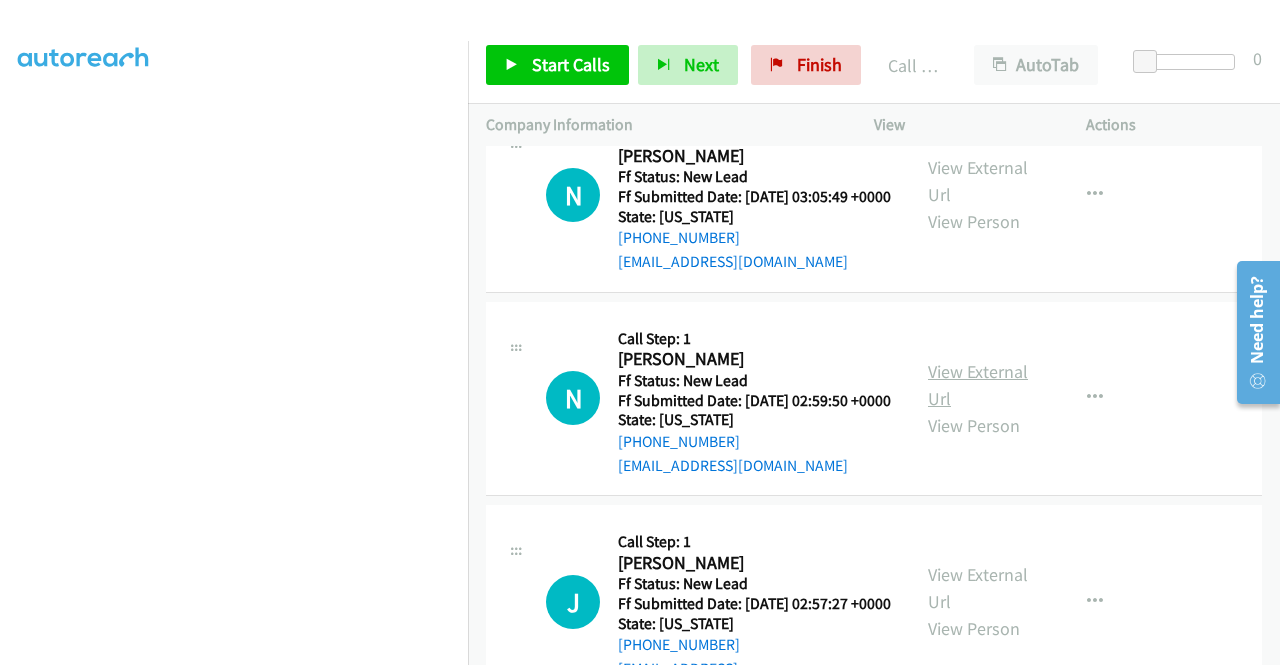 click on "View External Url" at bounding box center (978, 385) 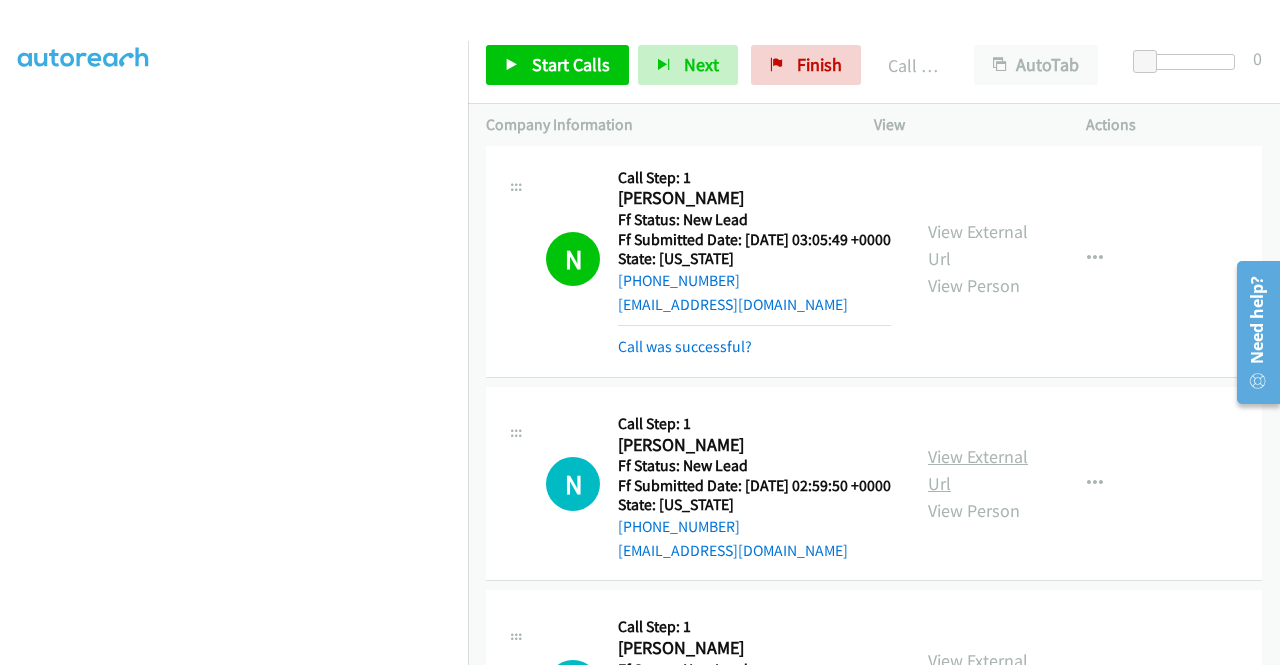 scroll, scrollTop: 456, scrollLeft: 0, axis: vertical 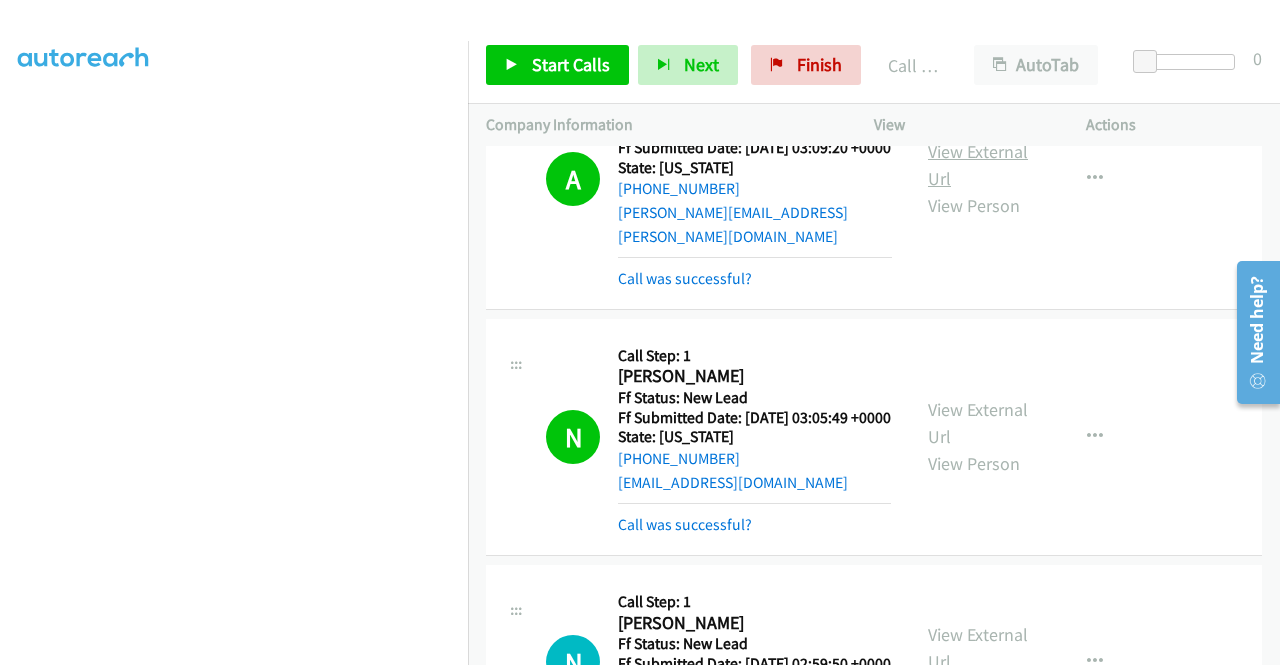click on "View External Url" at bounding box center [978, 165] 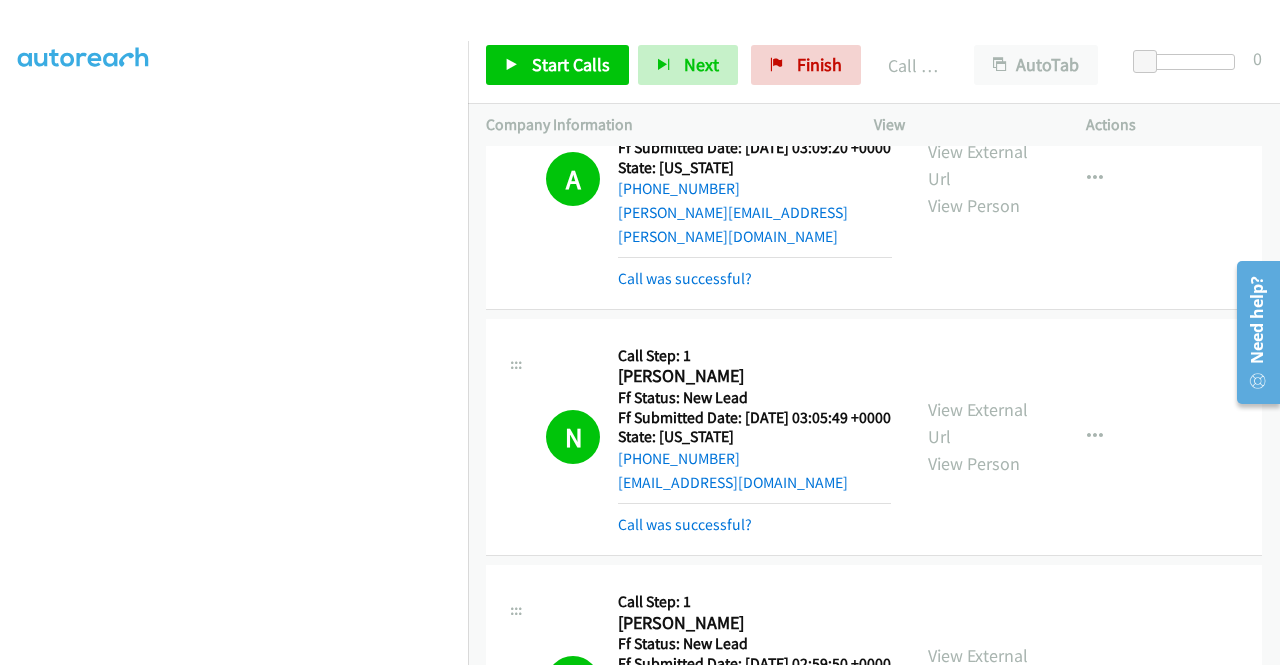 scroll, scrollTop: 456, scrollLeft: 0, axis: vertical 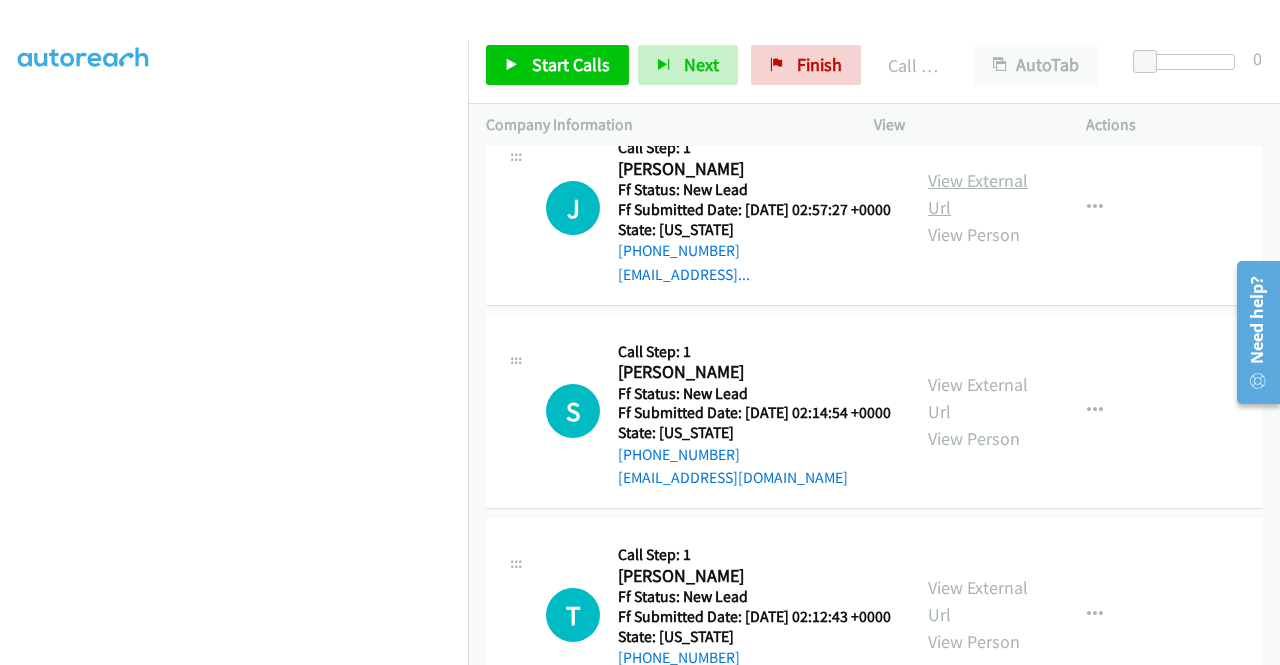 click on "View External Url" at bounding box center (978, 194) 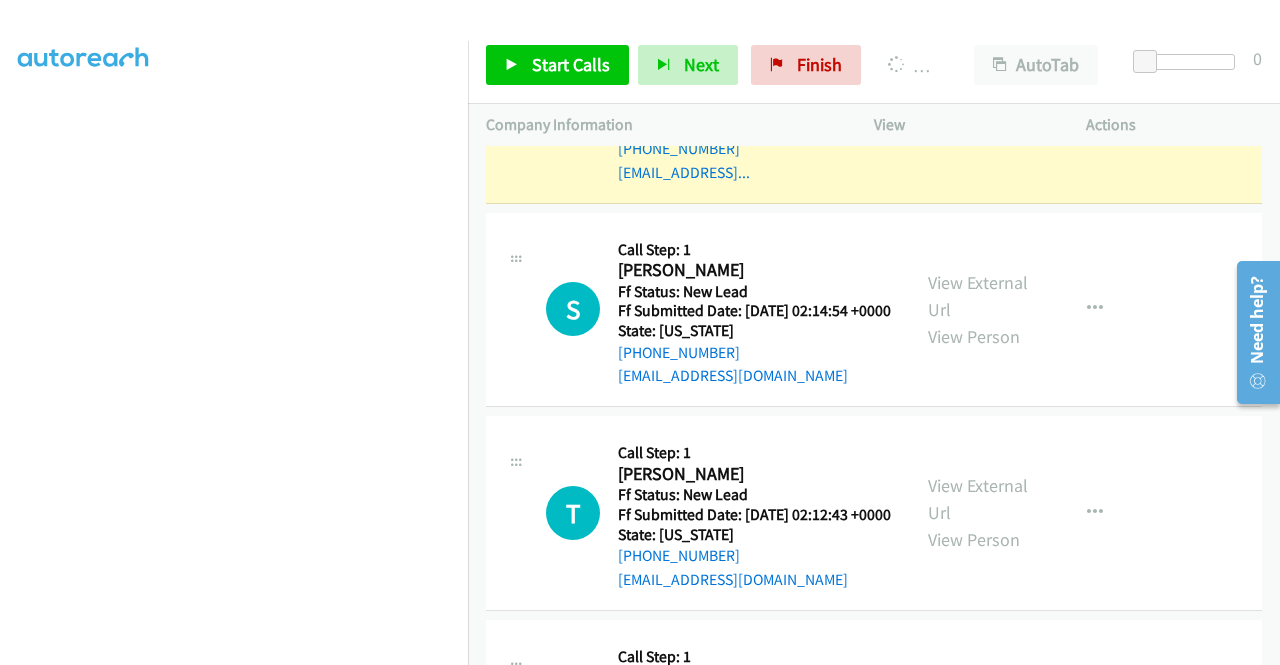 scroll, scrollTop: 2948, scrollLeft: 0, axis: vertical 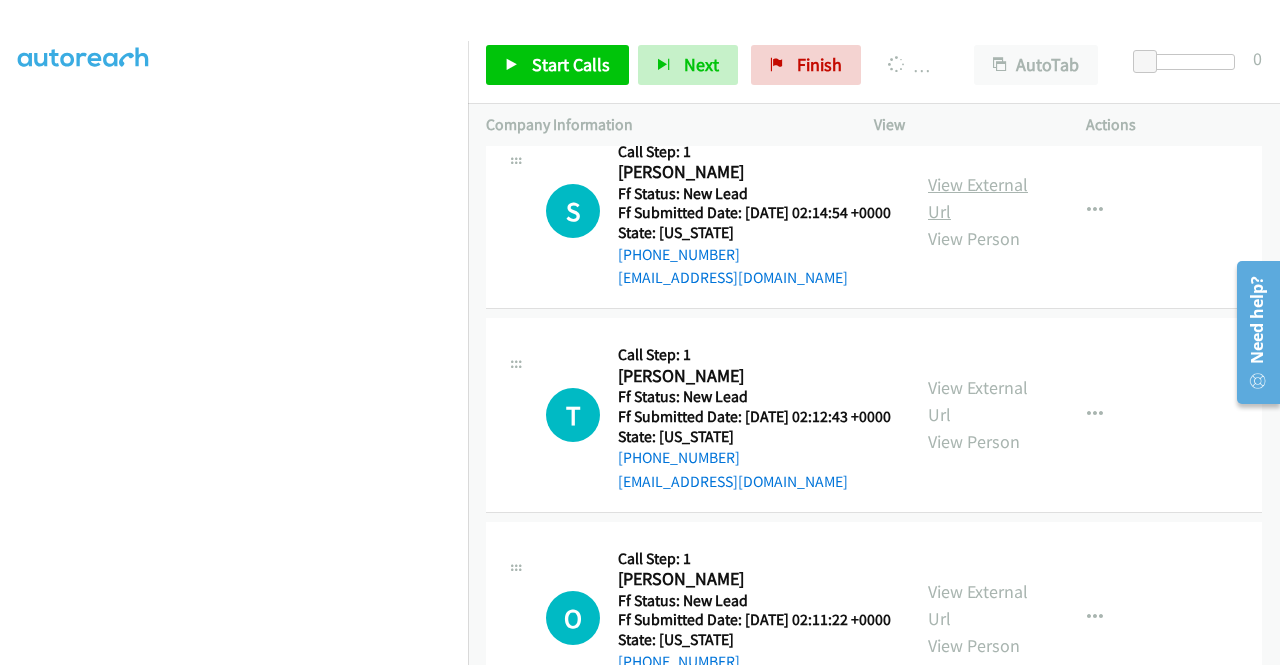 click on "View External Url" at bounding box center (978, 198) 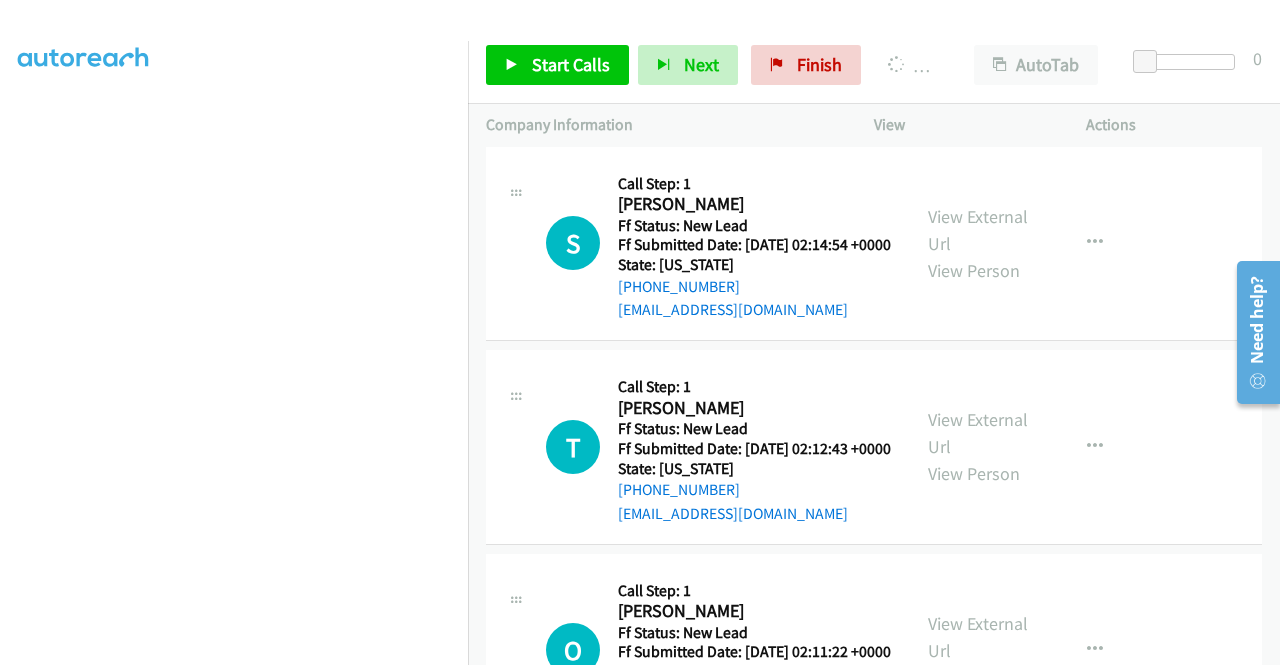 scroll, scrollTop: 2948, scrollLeft: 0, axis: vertical 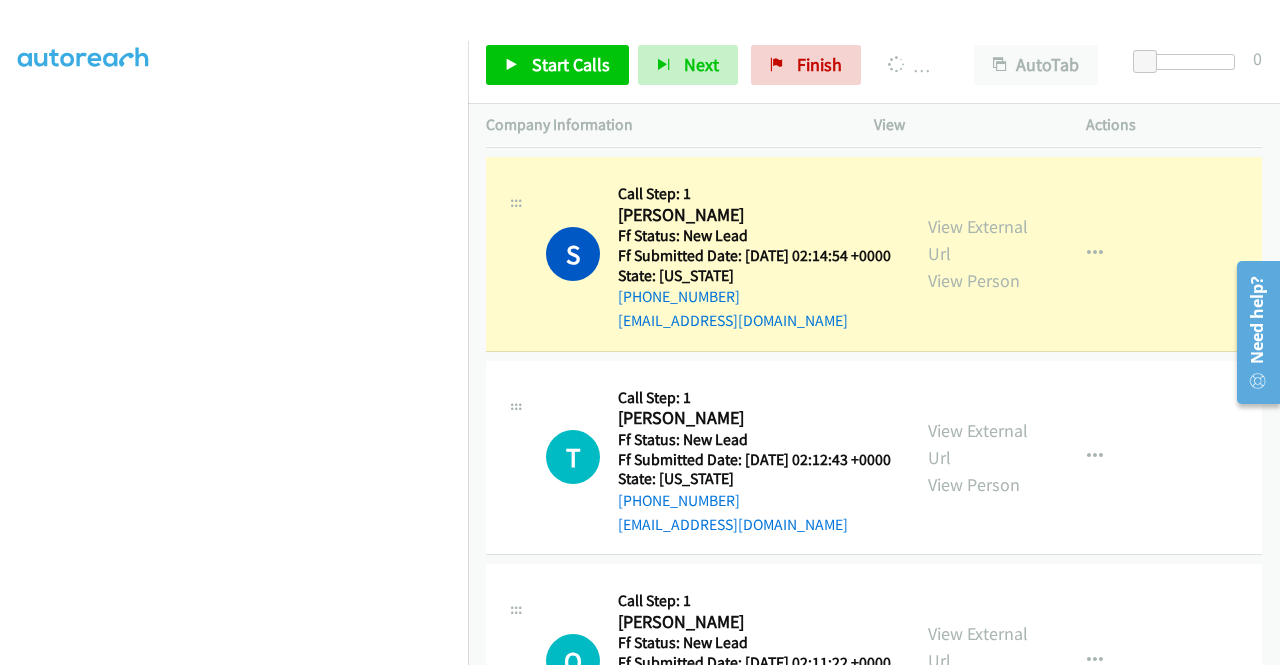 click on "J
Callback Scheduled
Call Step: 1
[PERSON_NAME]
America/New_York
Ff Status: New Lead
Ff Submitted Date: [DATE] 02:57:27 +0000
State: [US_STATE]
[PHONE_NUMBER]
[EMAIL_ADDRESS]...
Call was successful?
View External Url
View Person
View External Url
Email
Schedule/Manage Callback
Skip Call
Add to do not call list" at bounding box center [874, 30] 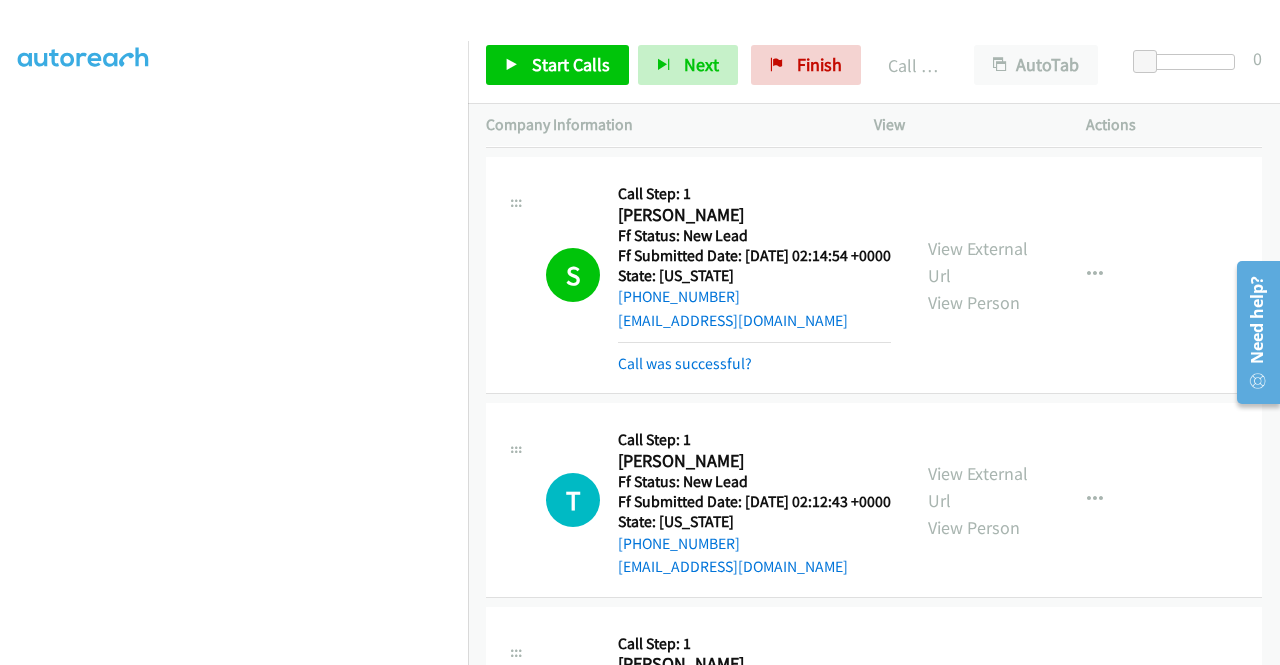scroll, scrollTop: 456, scrollLeft: 0, axis: vertical 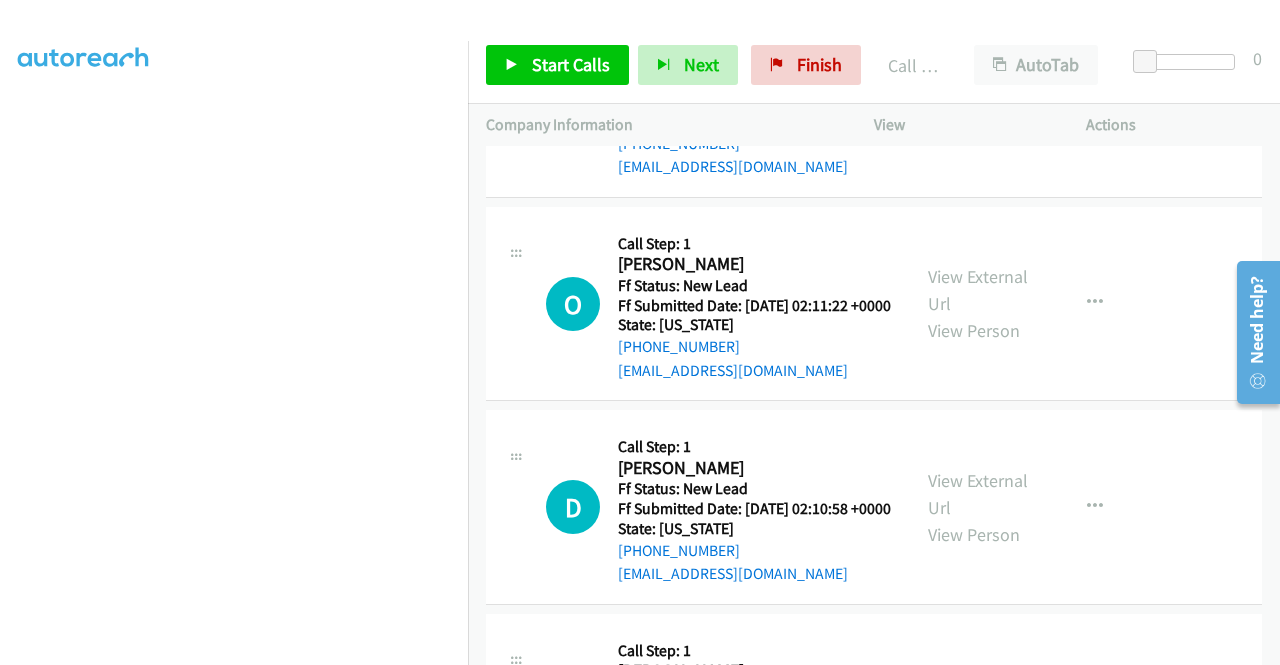 click on "View External Url" at bounding box center (978, 87) 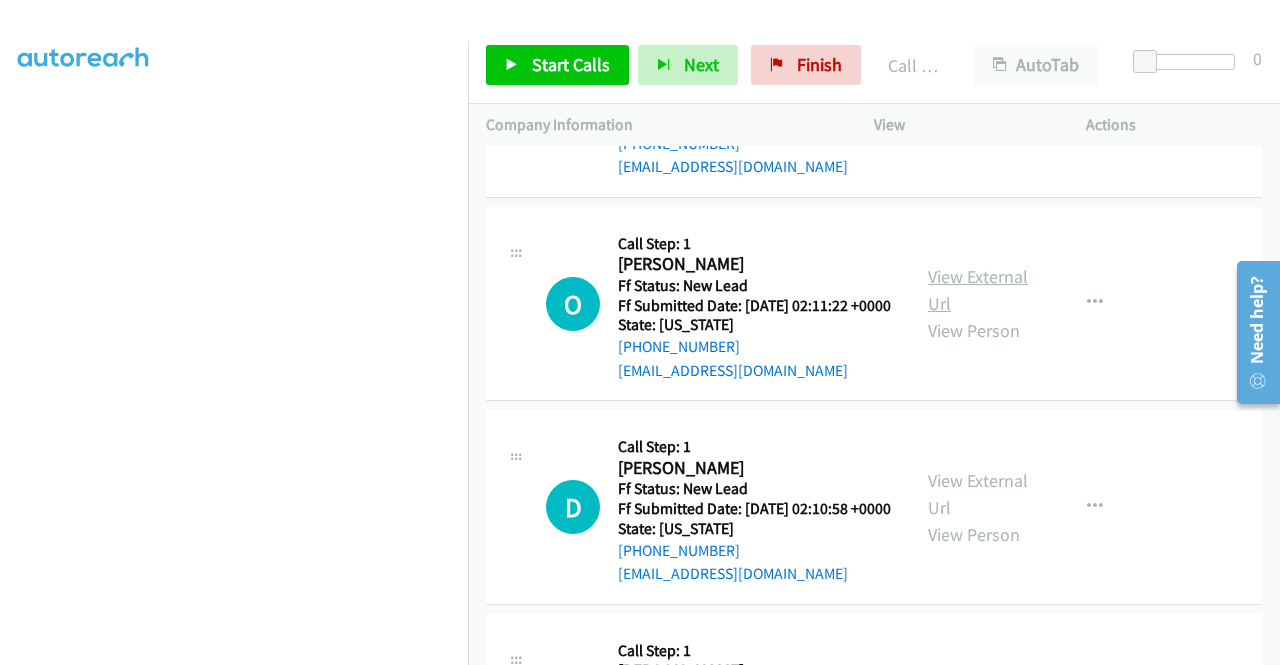 click on "View External Url" at bounding box center (978, 290) 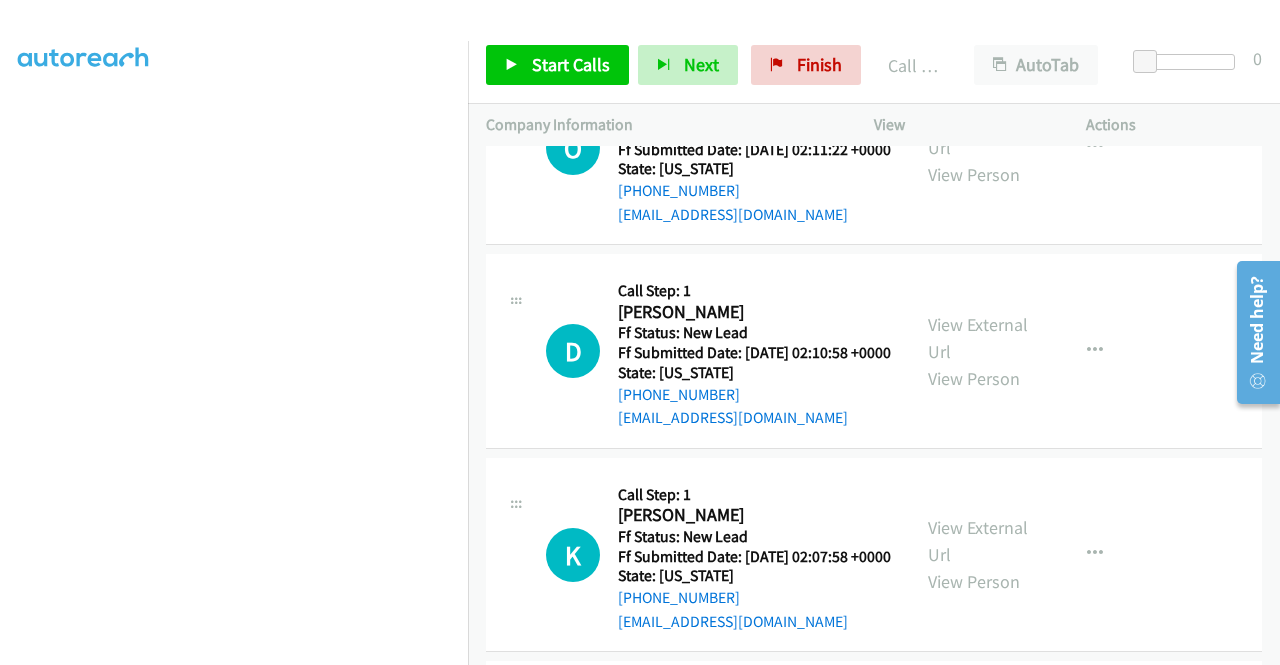 scroll, scrollTop: 3548, scrollLeft: 0, axis: vertical 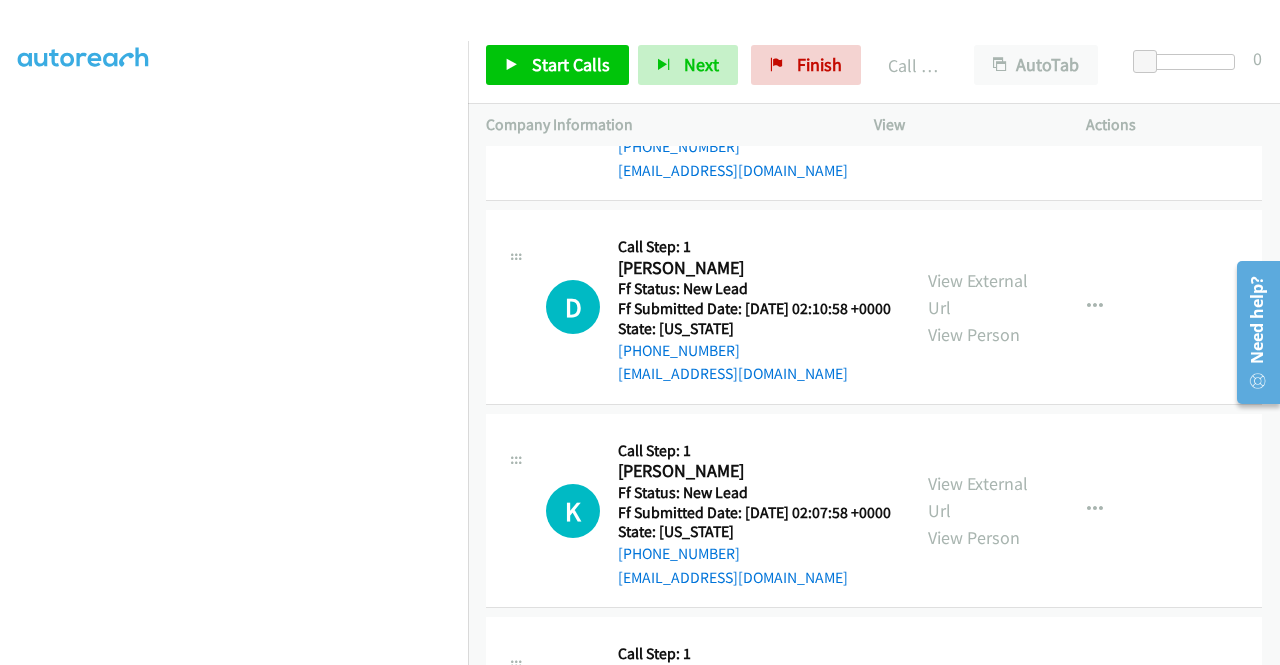 click on "View External Url" at bounding box center (978, 294) 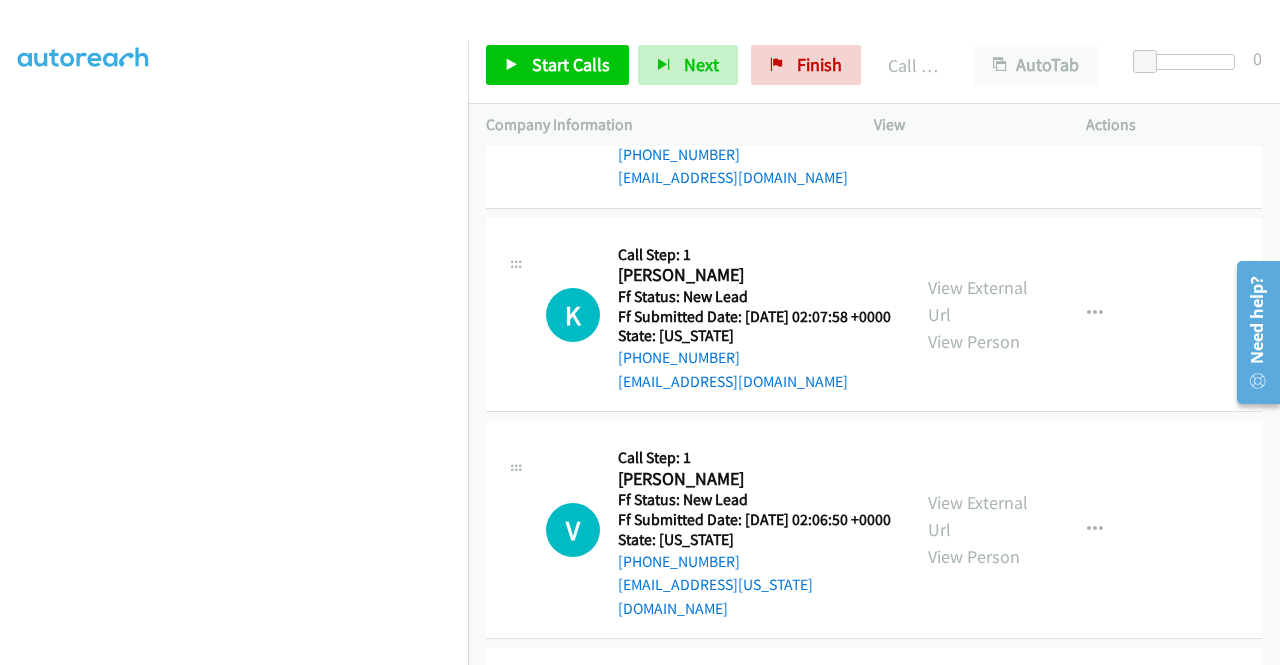 scroll, scrollTop: 3748, scrollLeft: 0, axis: vertical 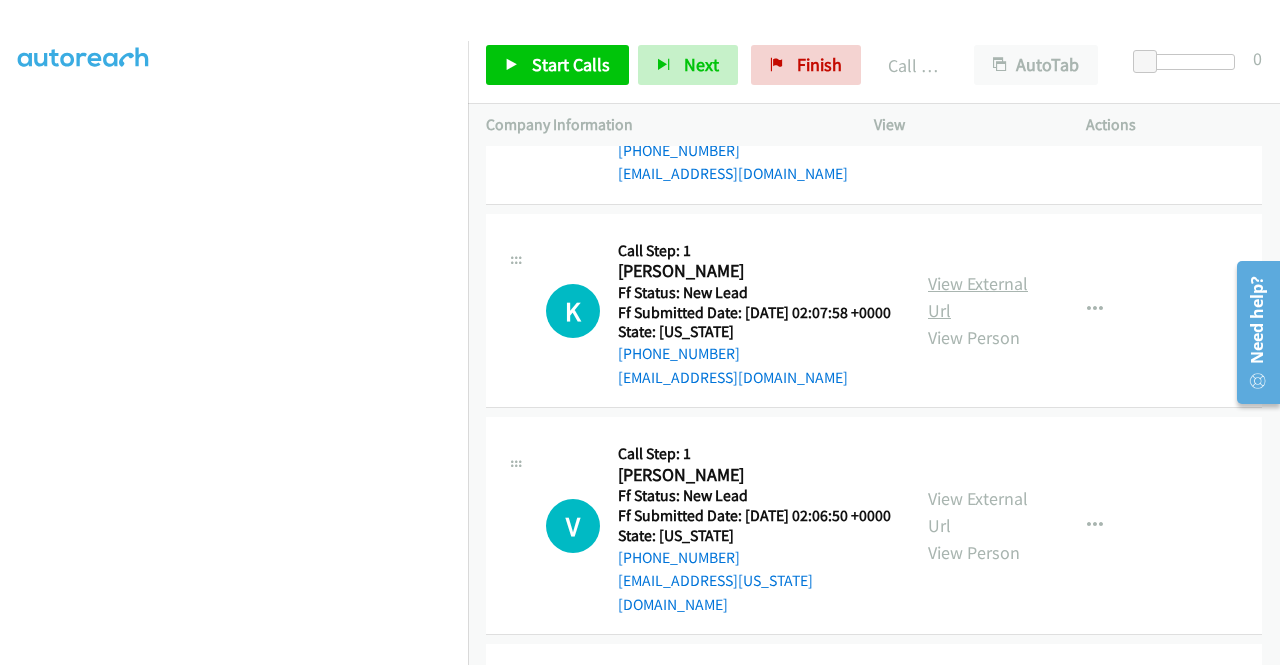 click on "View External Url" at bounding box center (978, 297) 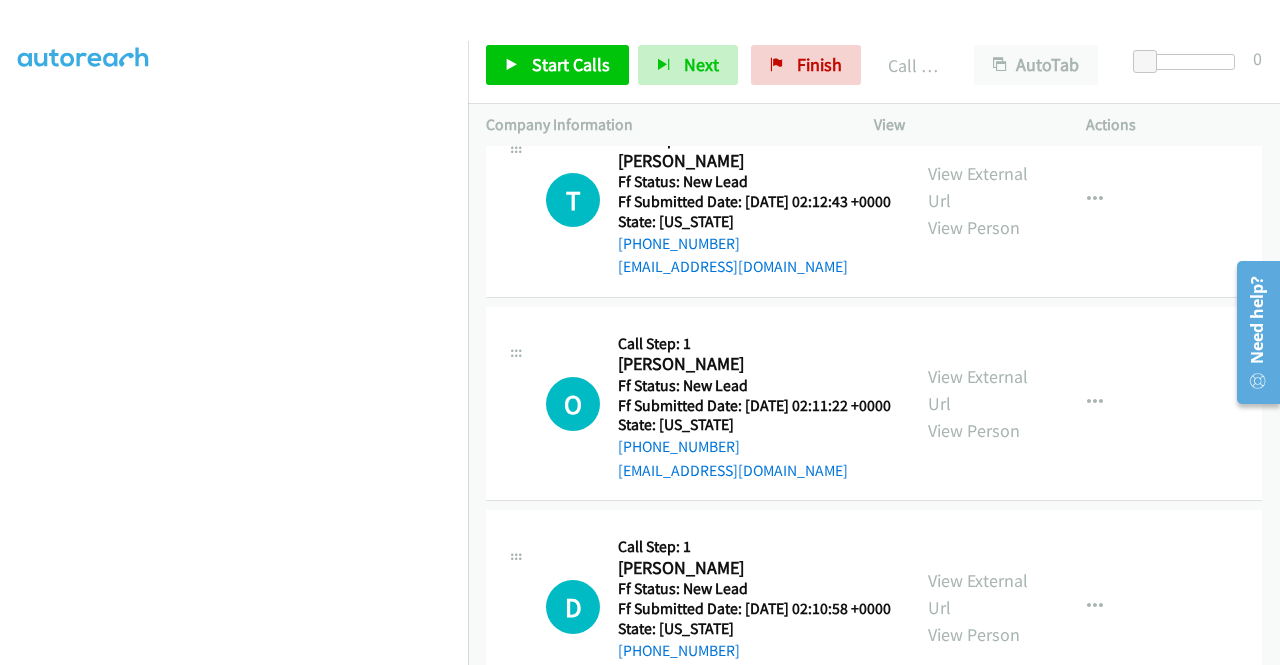 scroll, scrollTop: 3448, scrollLeft: 0, axis: vertical 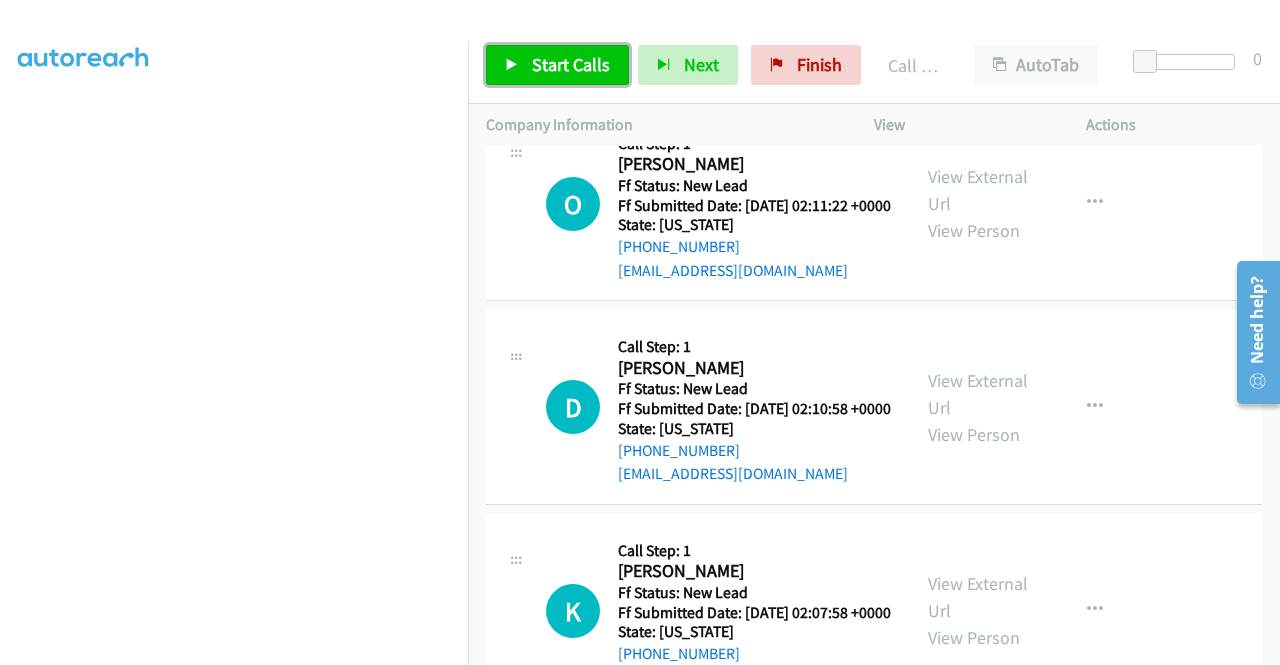 click on "Start Calls" at bounding box center [571, 64] 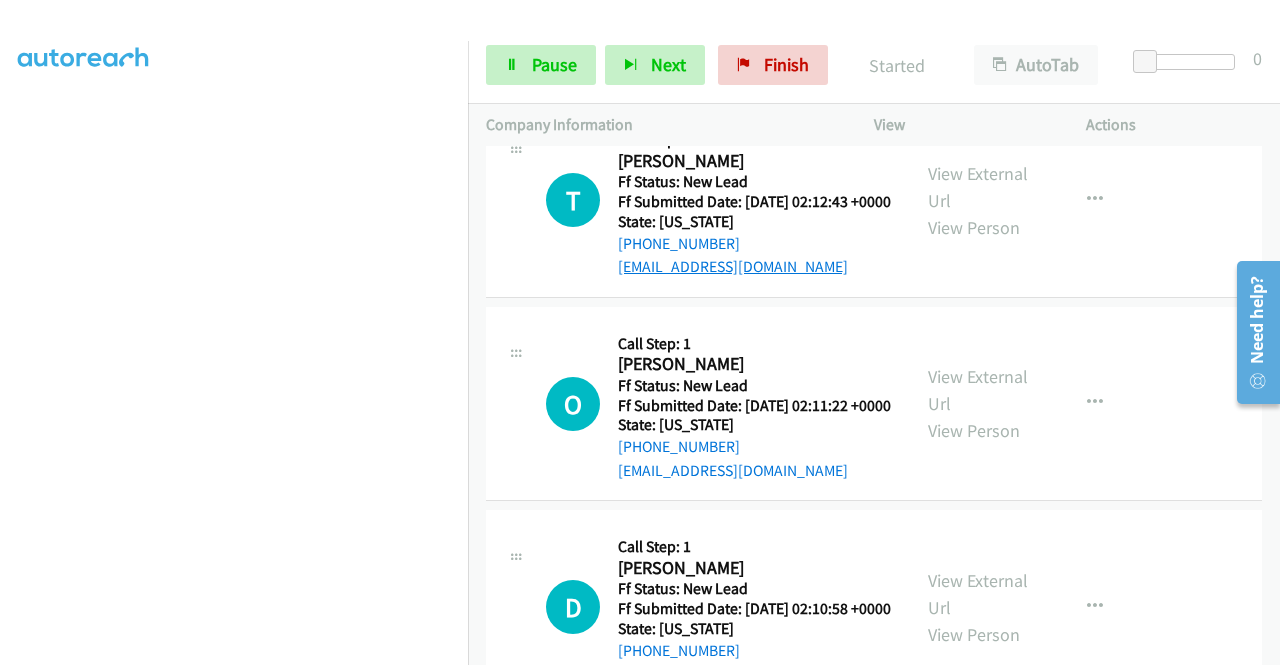 scroll, scrollTop: 3348, scrollLeft: 0, axis: vertical 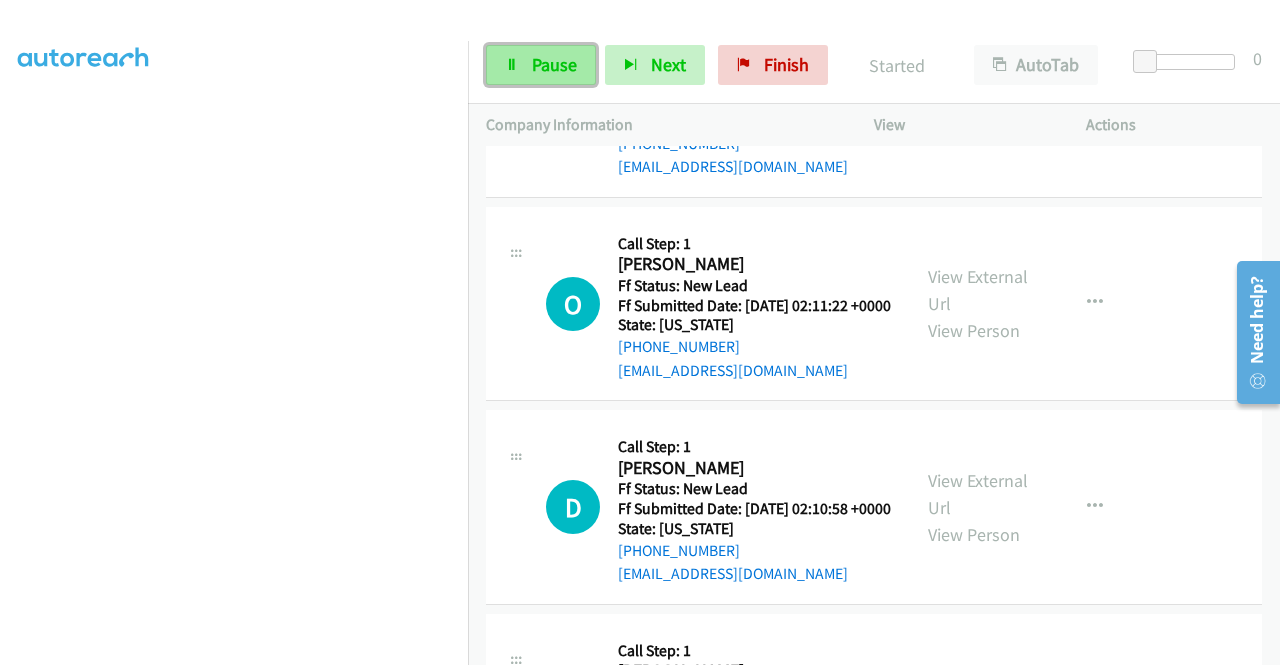 click on "Pause" at bounding box center (554, 64) 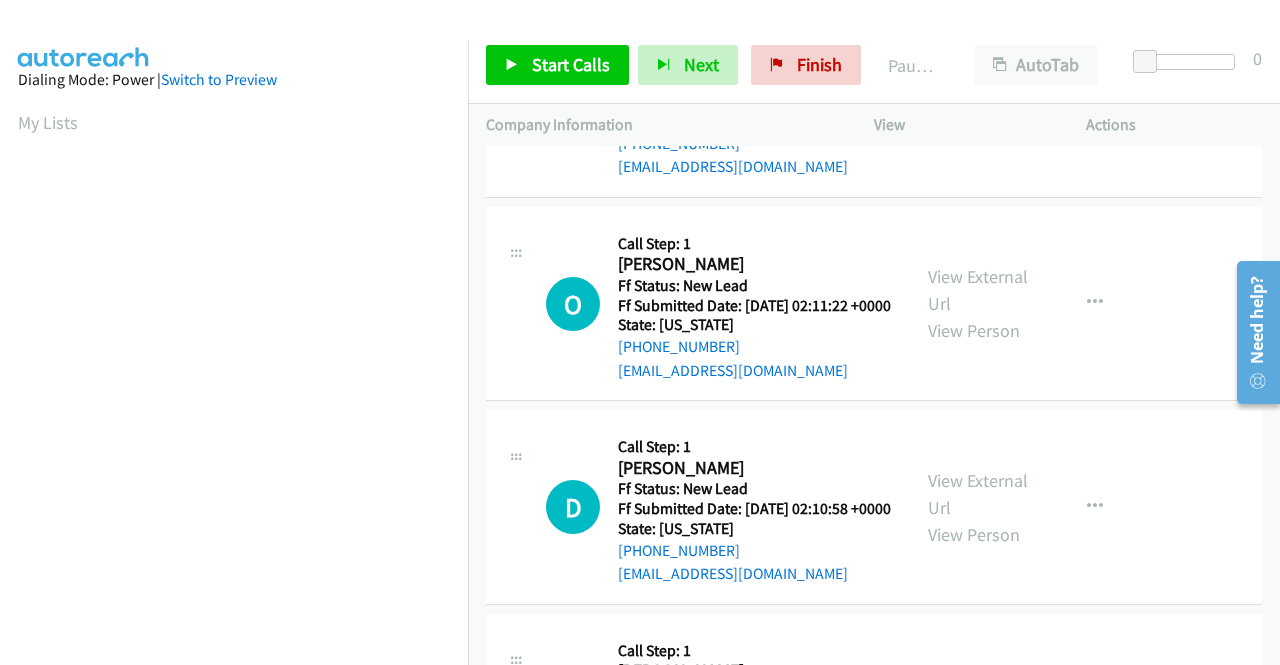 scroll, scrollTop: 300, scrollLeft: 0, axis: vertical 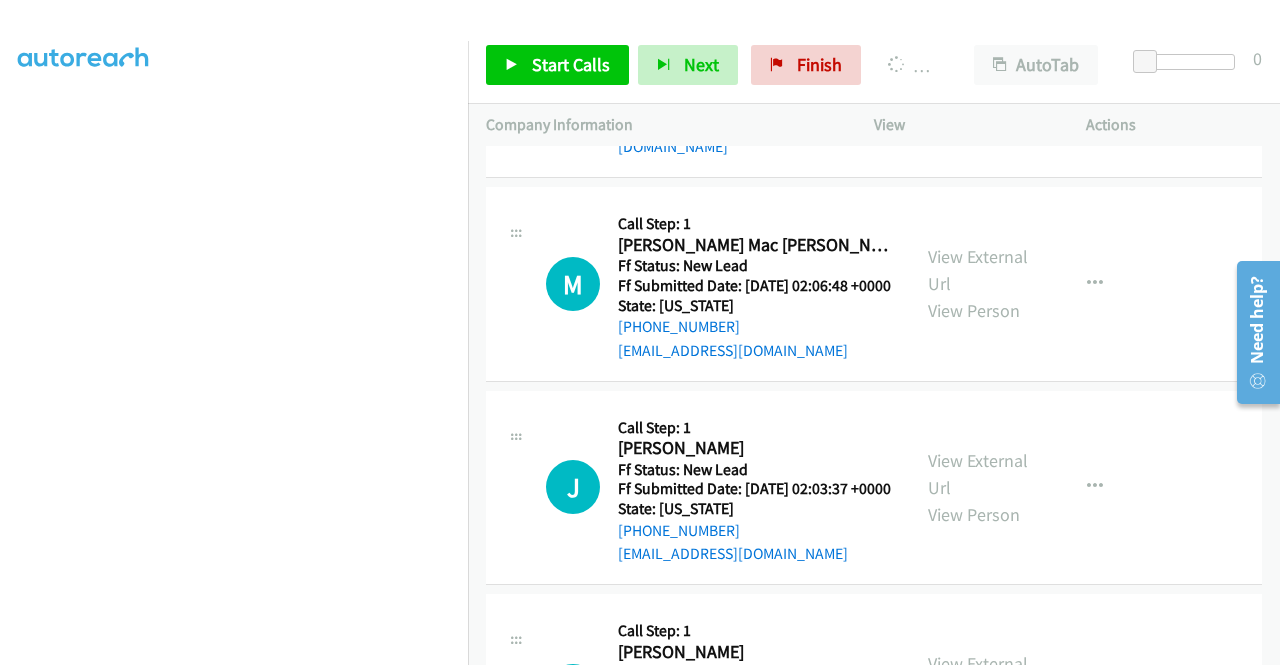 click on "View External Url" at bounding box center [978, 55] 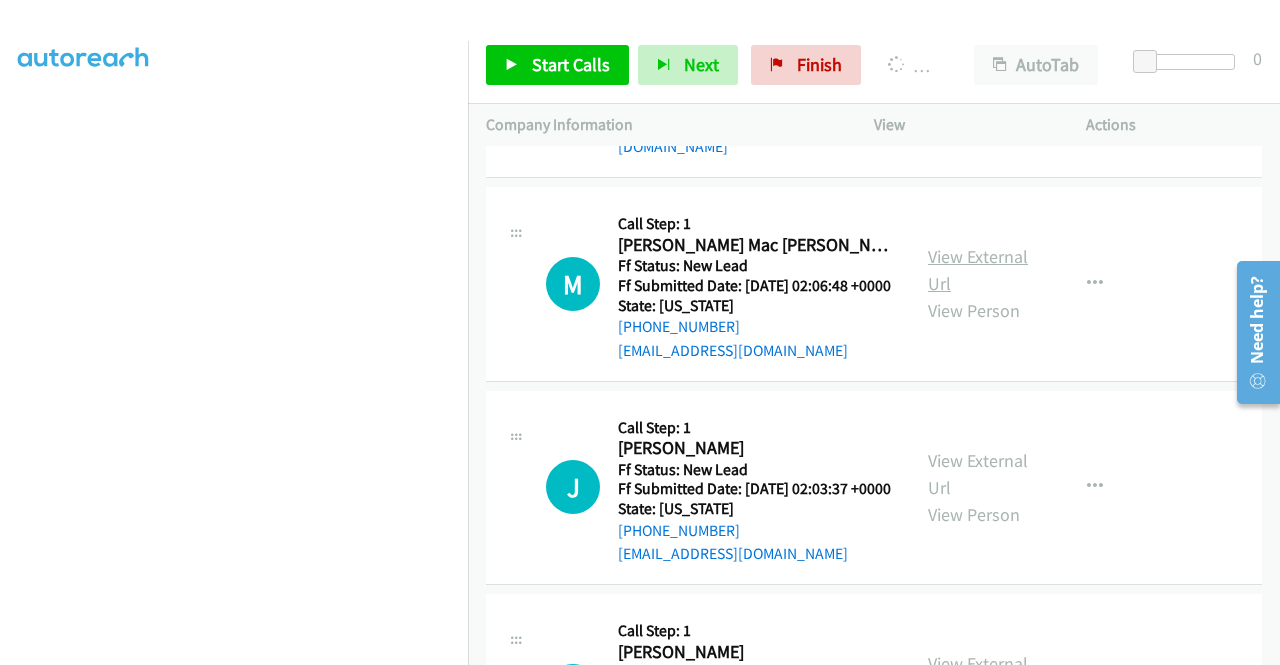 click on "View External Url" at bounding box center (978, 270) 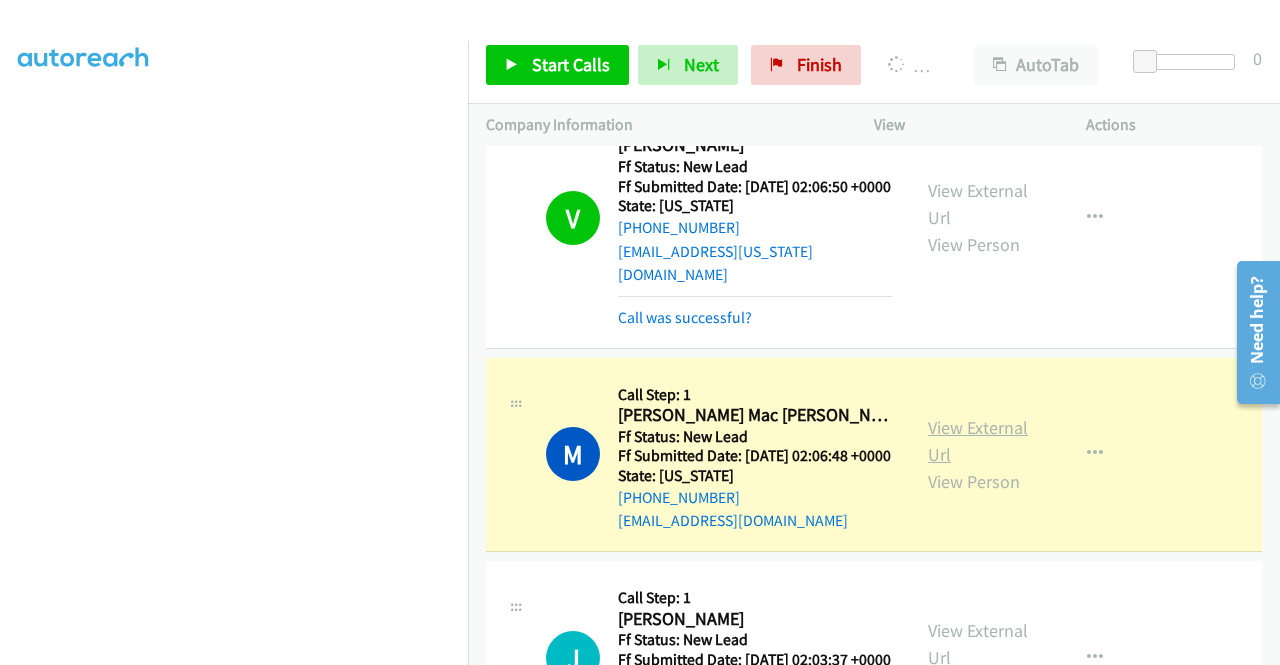 scroll, scrollTop: 456, scrollLeft: 0, axis: vertical 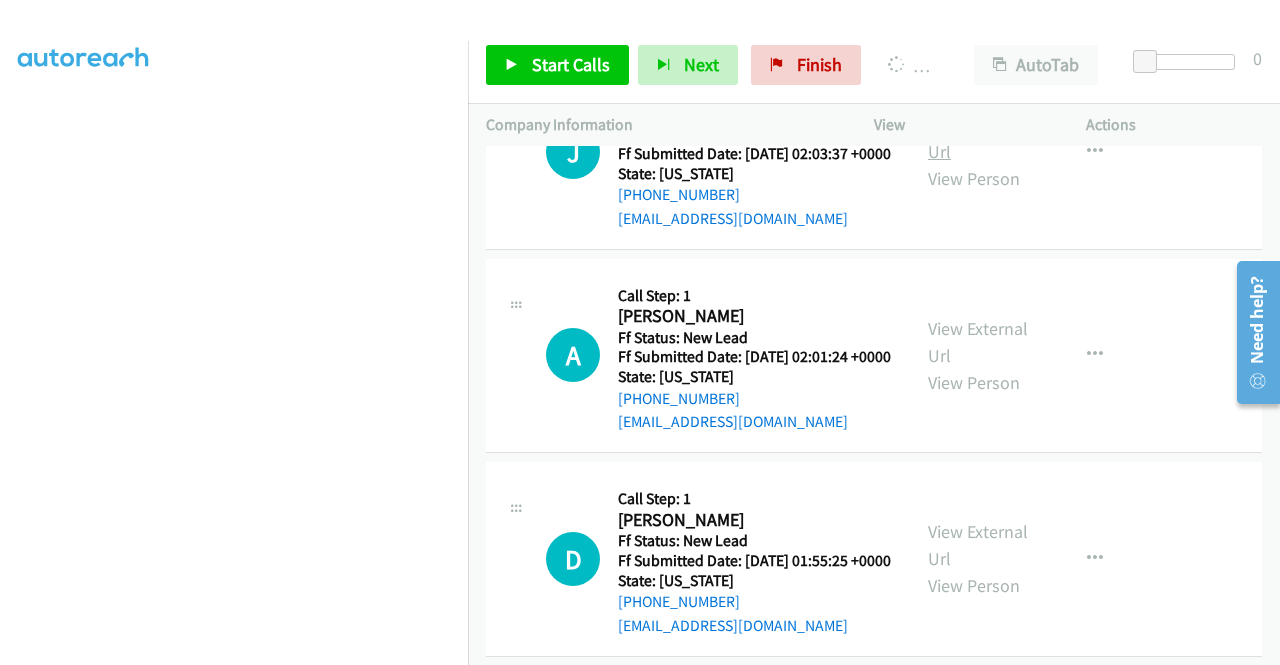click on "View External Url" at bounding box center (978, 138) 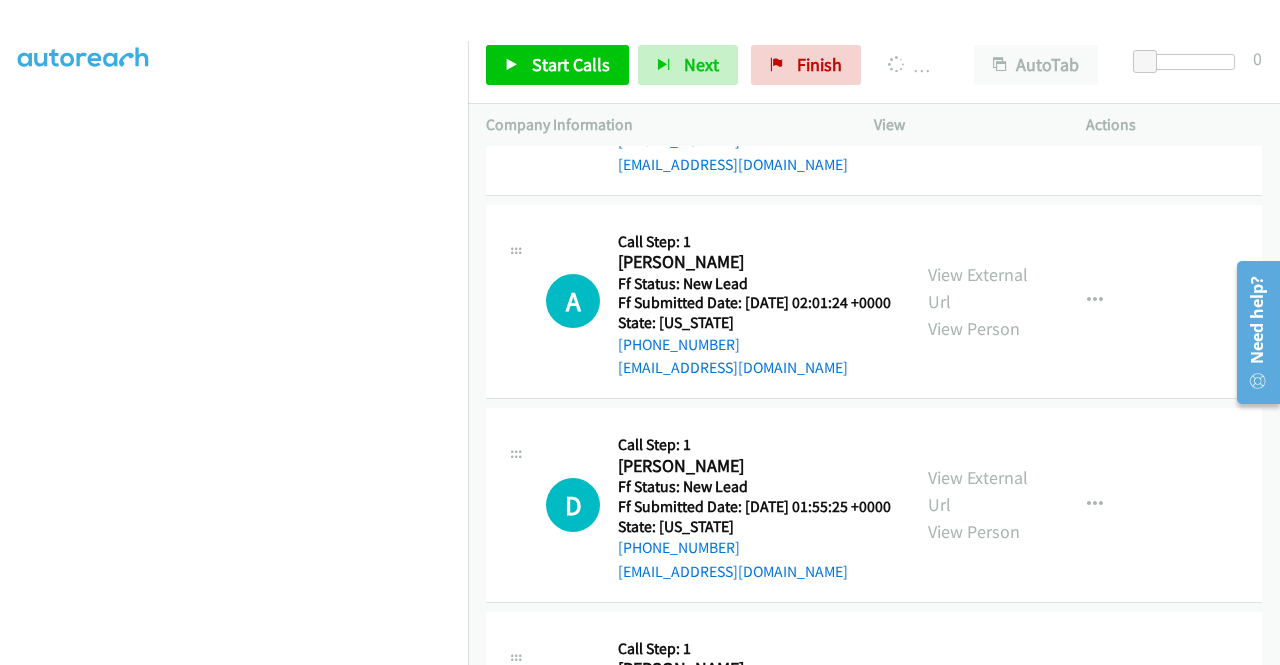 scroll, scrollTop: 4854, scrollLeft: 0, axis: vertical 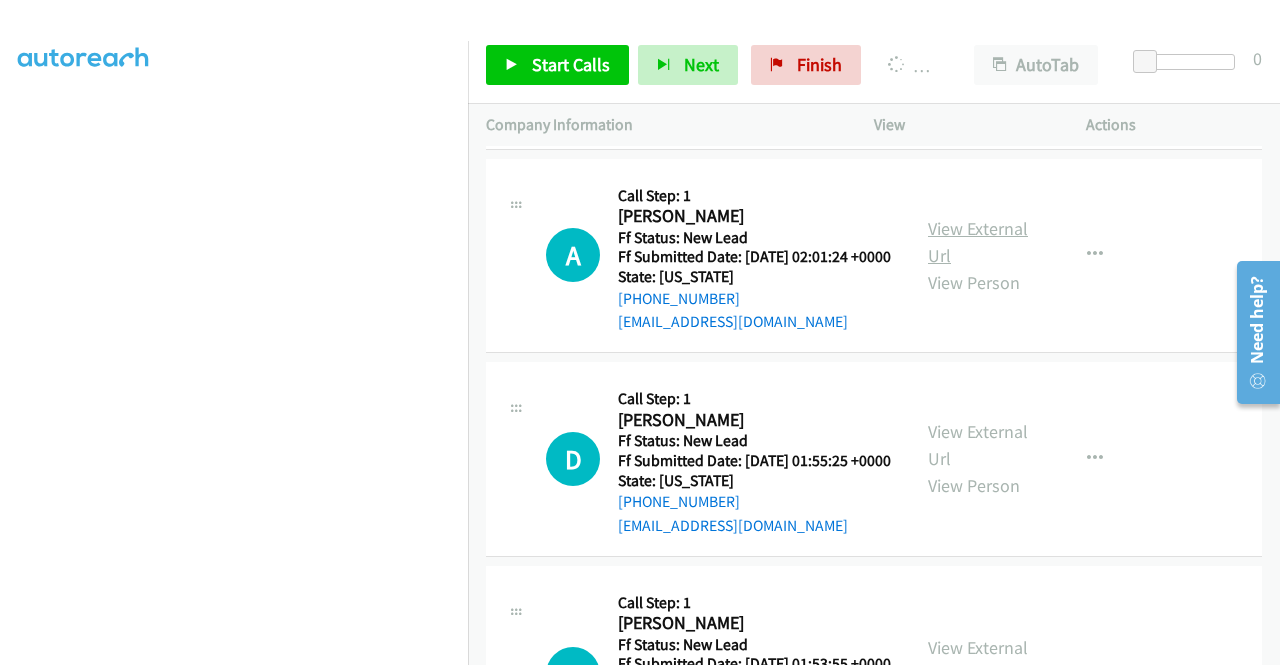 click on "View External Url" at bounding box center [978, 242] 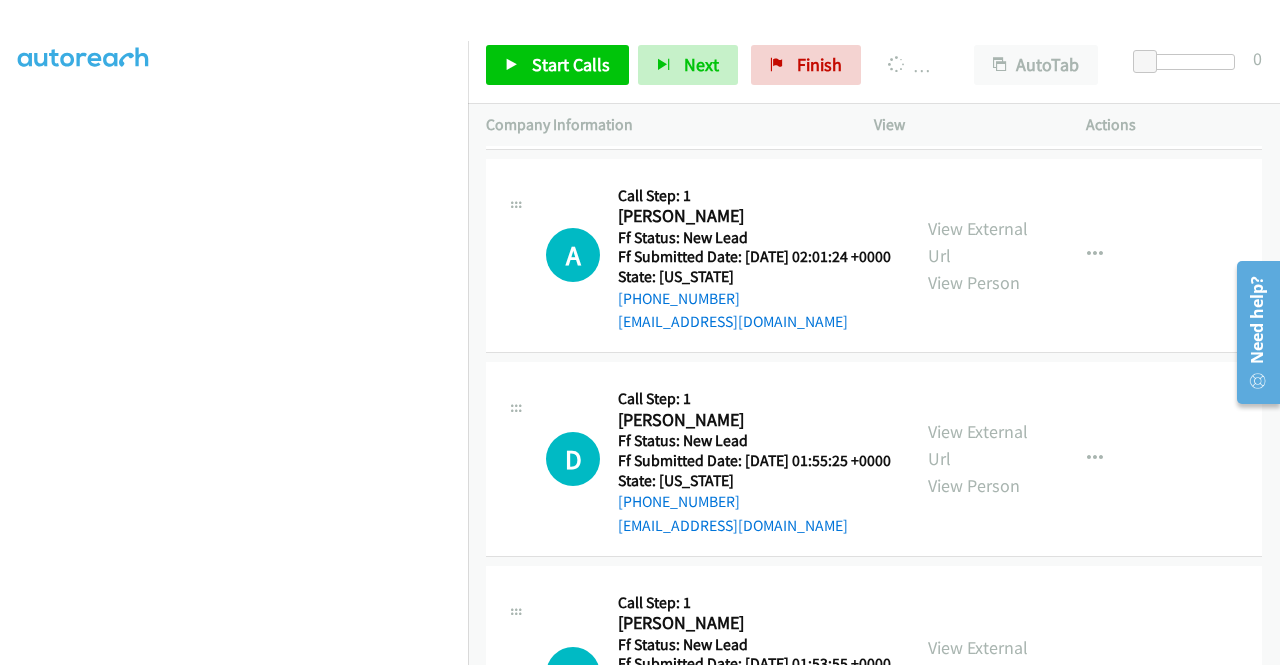 scroll, scrollTop: 5054, scrollLeft: 0, axis: vertical 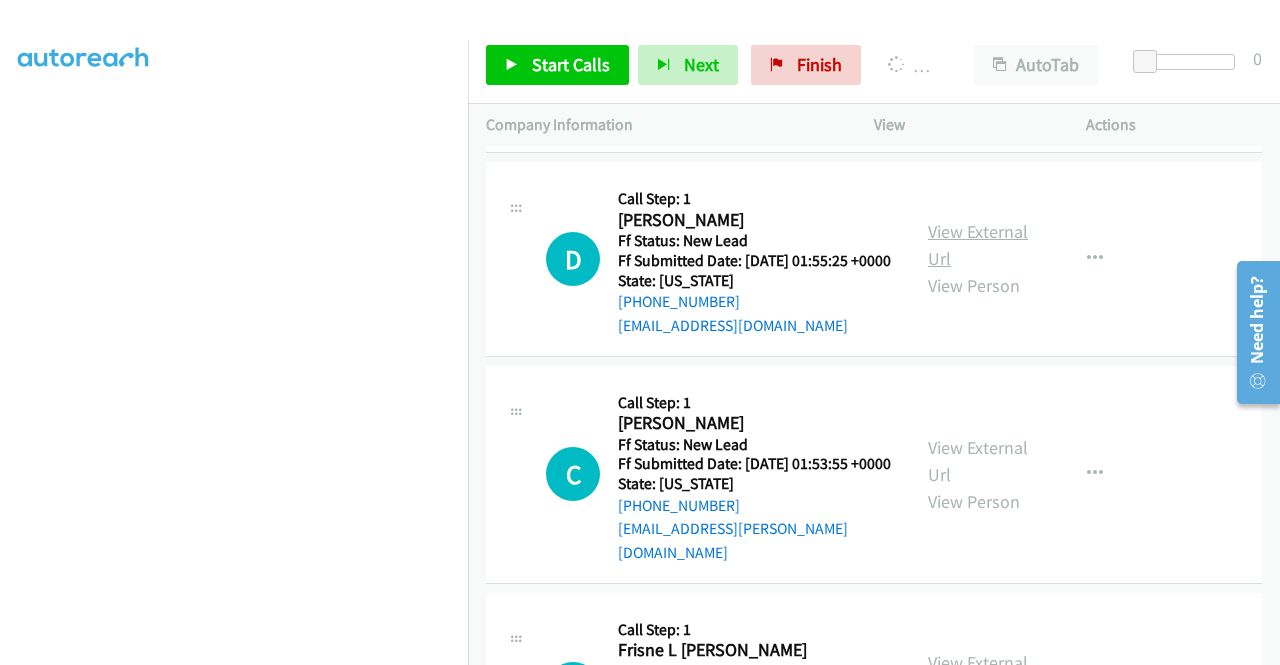 click on "View External Url" at bounding box center (978, 245) 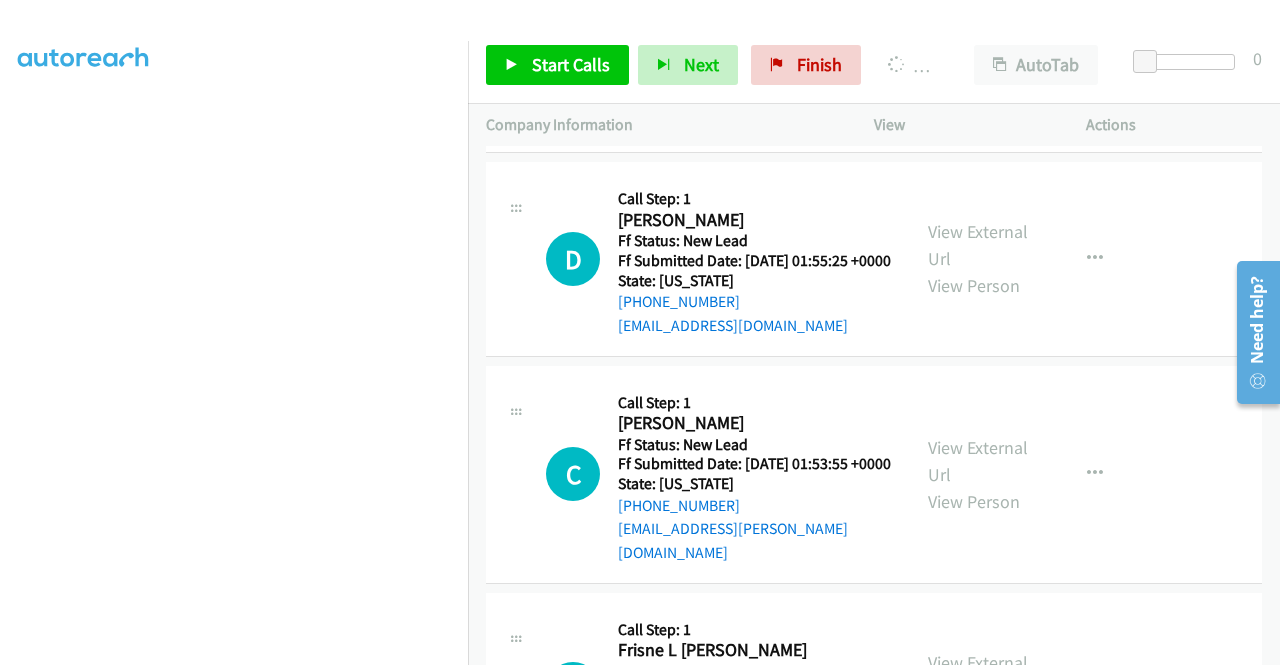 scroll, scrollTop: 5254, scrollLeft: 0, axis: vertical 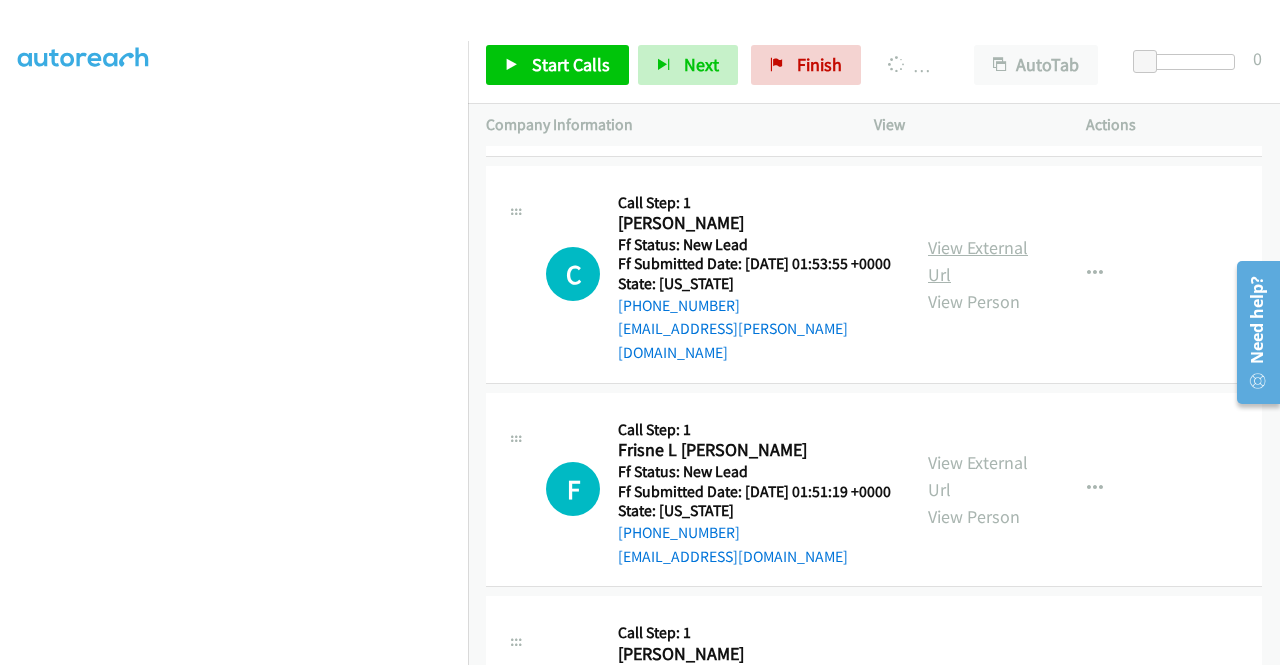 click on "View External Url" at bounding box center [978, 261] 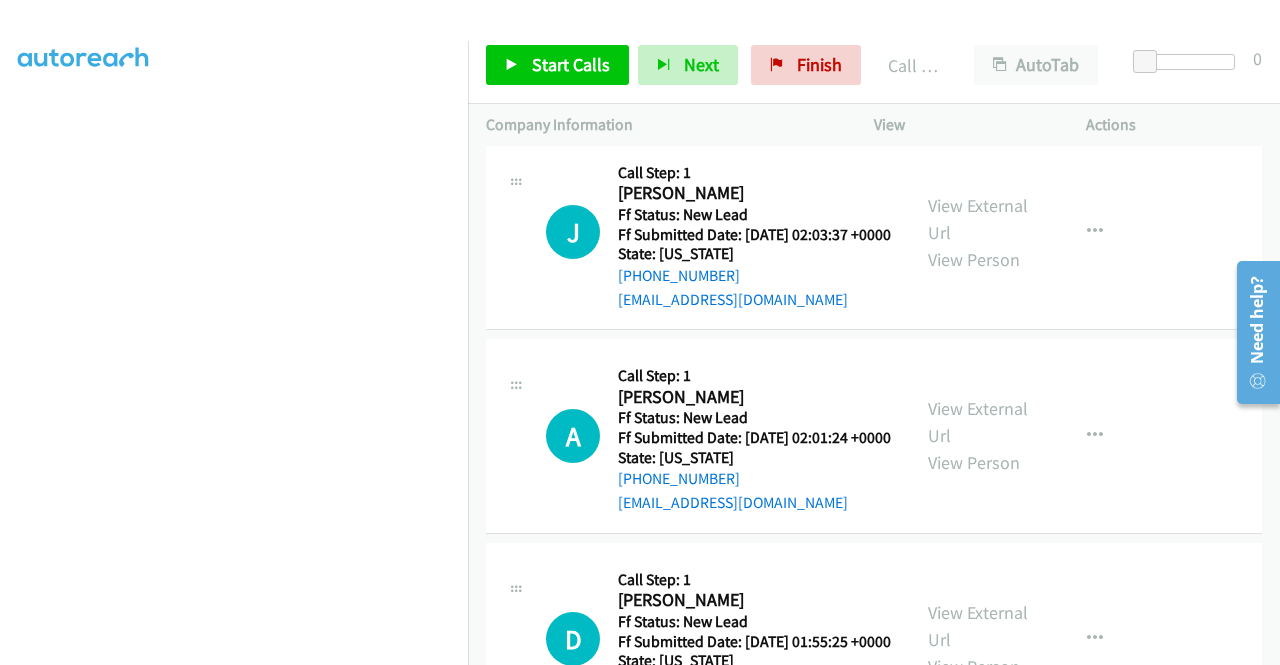 scroll, scrollTop: 4596, scrollLeft: 0, axis: vertical 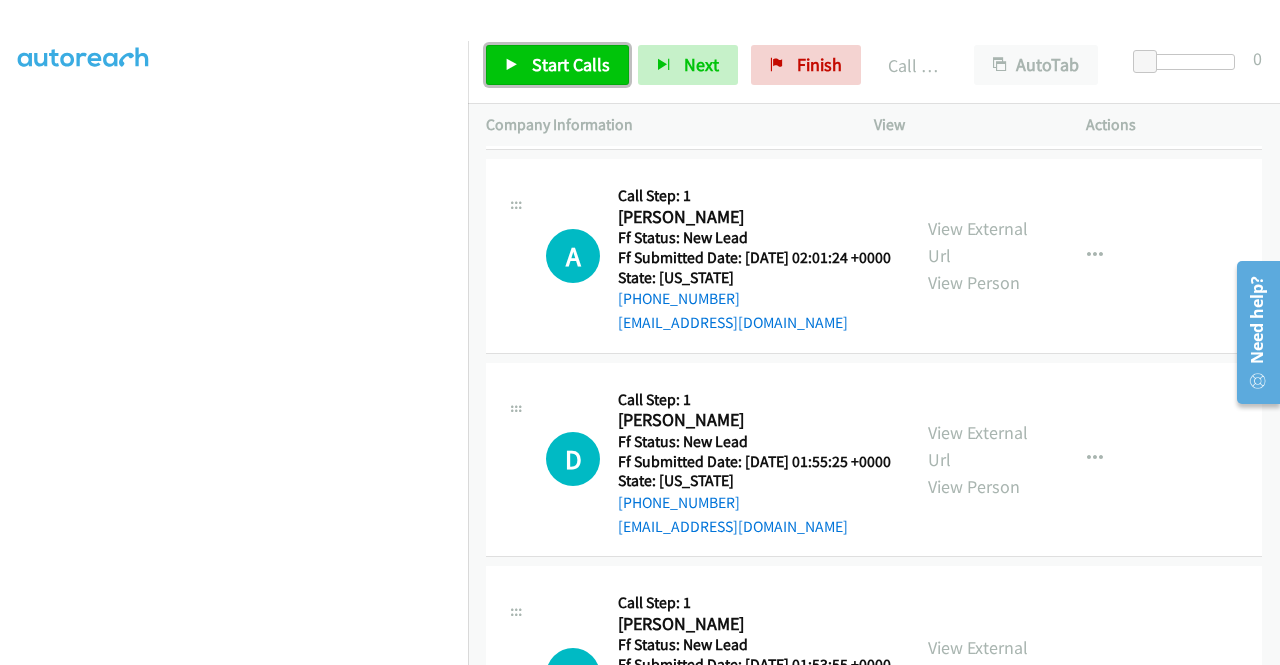 click on "Start Calls" at bounding box center [571, 64] 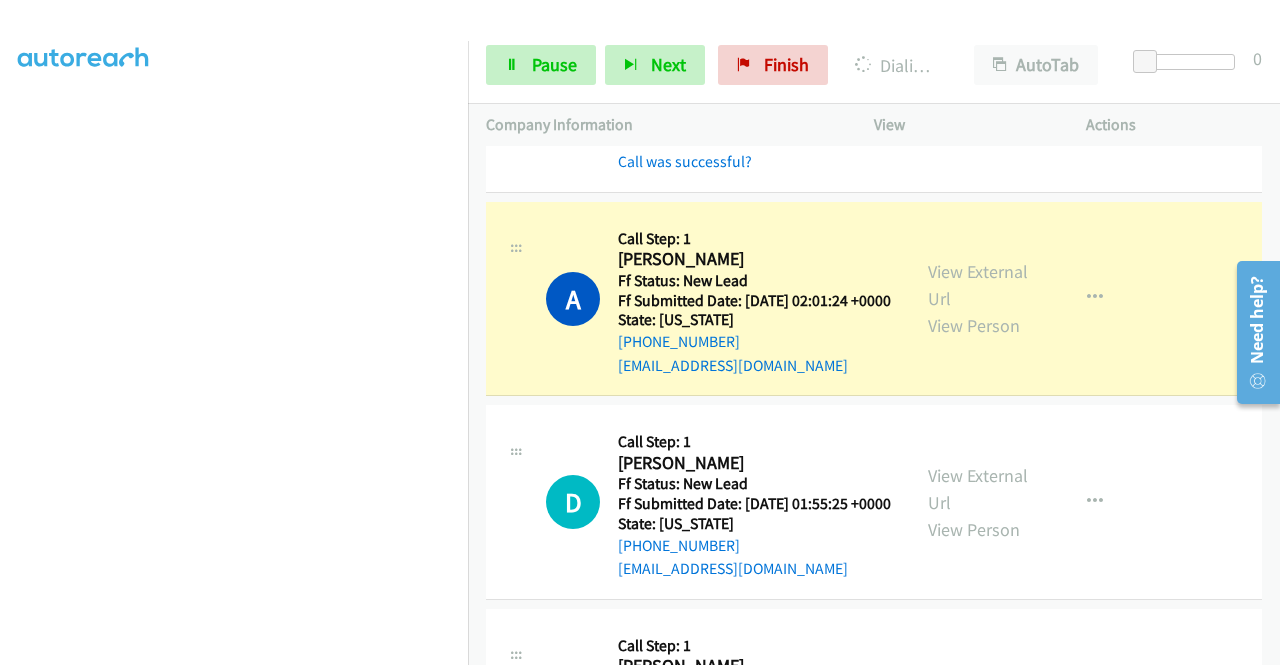 scroll, scrollTop: 300, scrollLeft: 0, axis: vertical 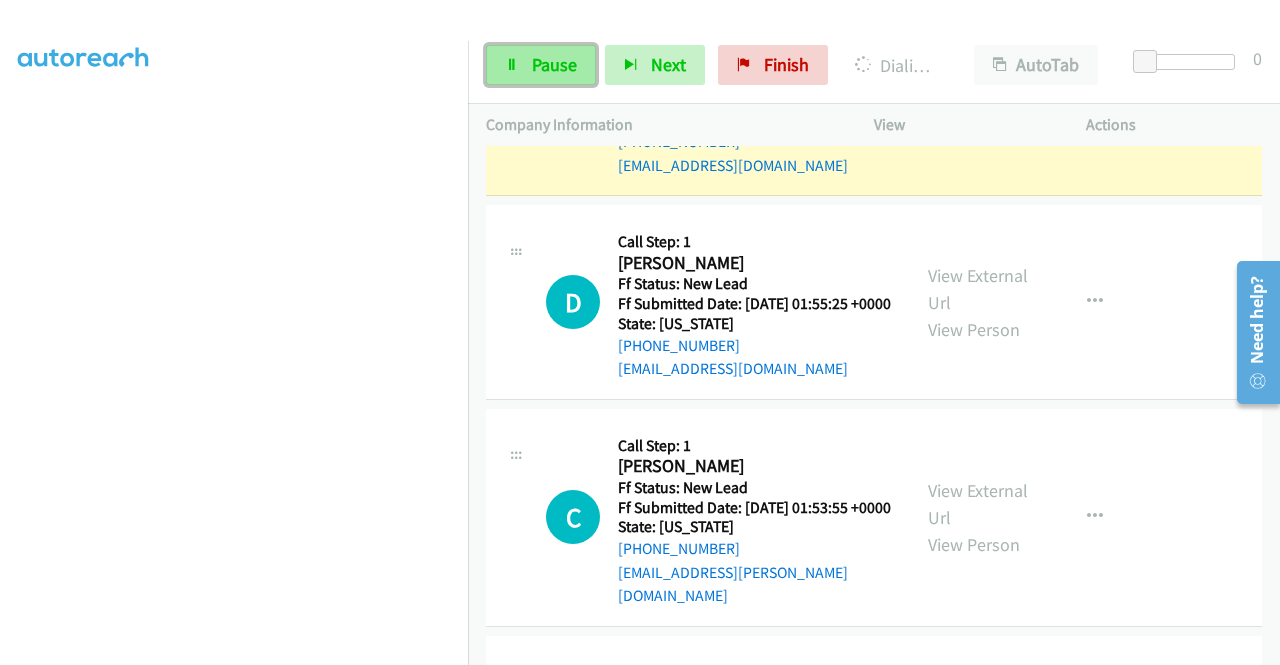 click on "Pause" at bounding box center (554, 64) 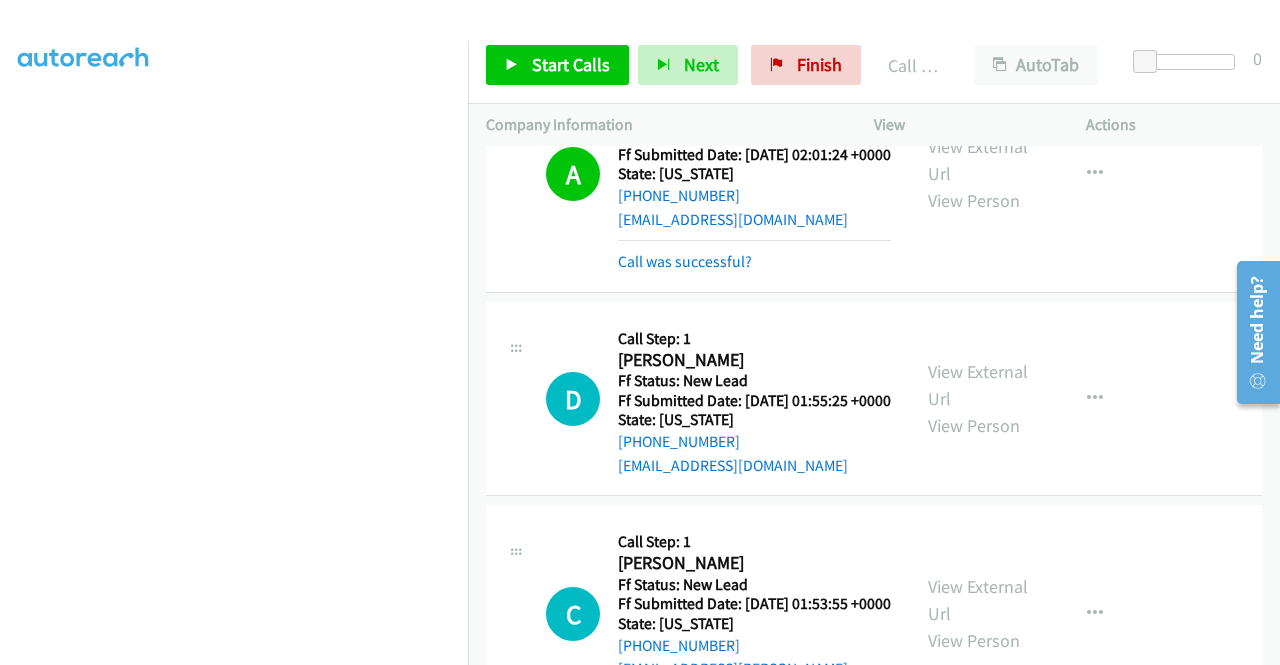 scroll, scrollTop: 5096, scrollLeft: 0, axis: vertical 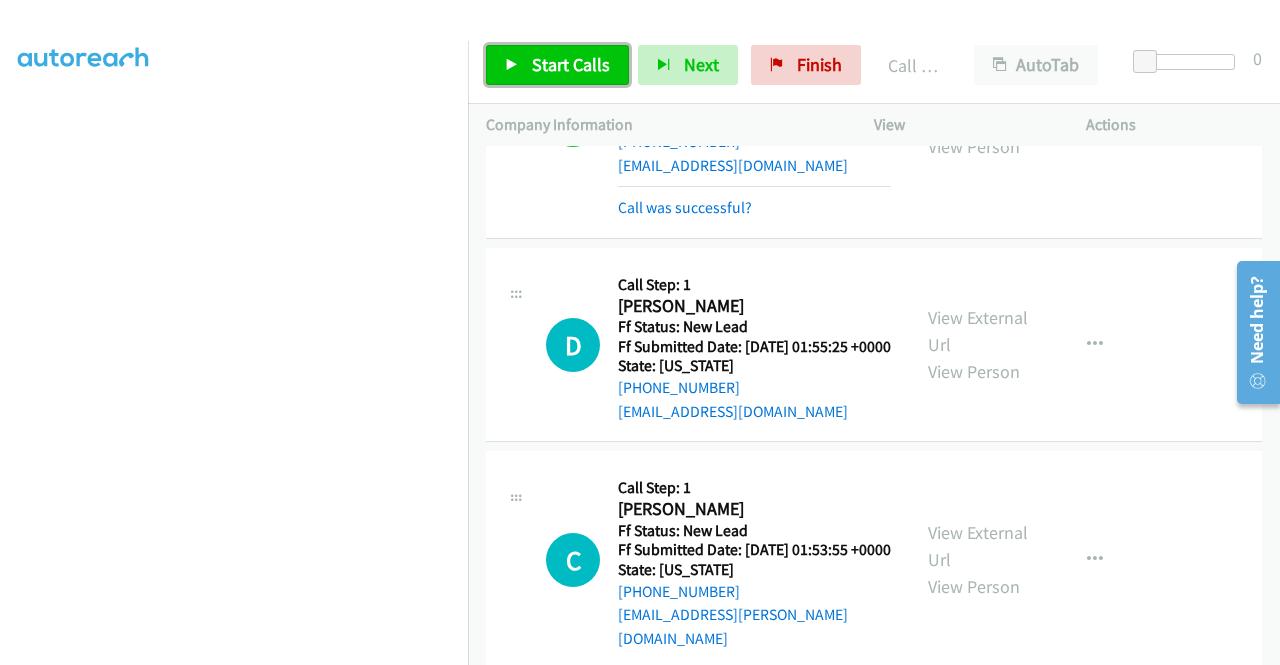 click on "Start Calls" at bounding box center [557, 65] 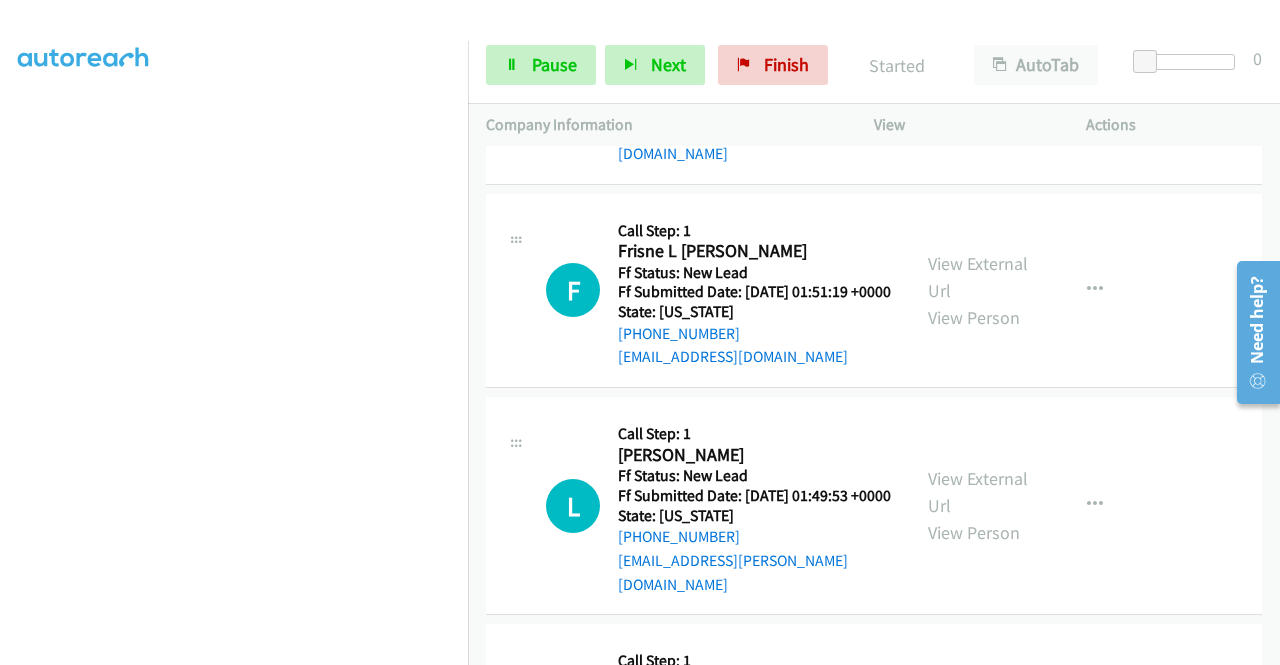 scroll, scrollTop: 5596, scrollLeft: 0, axis: vertical 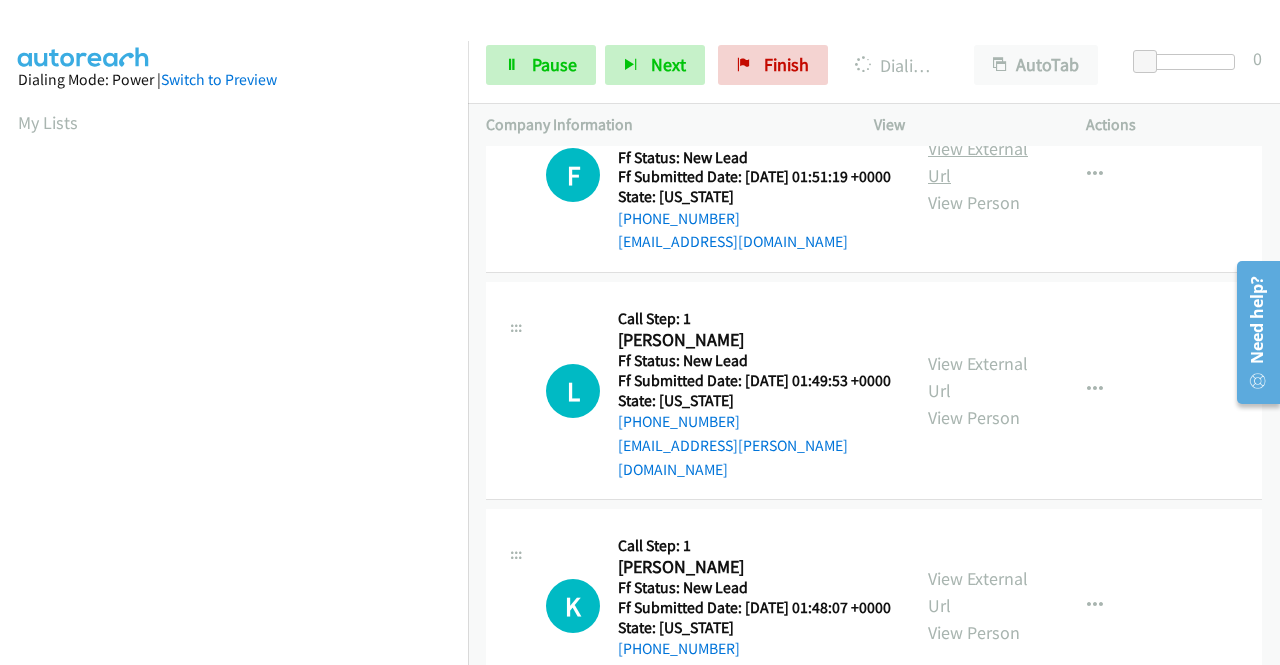 click on "View External Url" at bounding box center [978, 162] 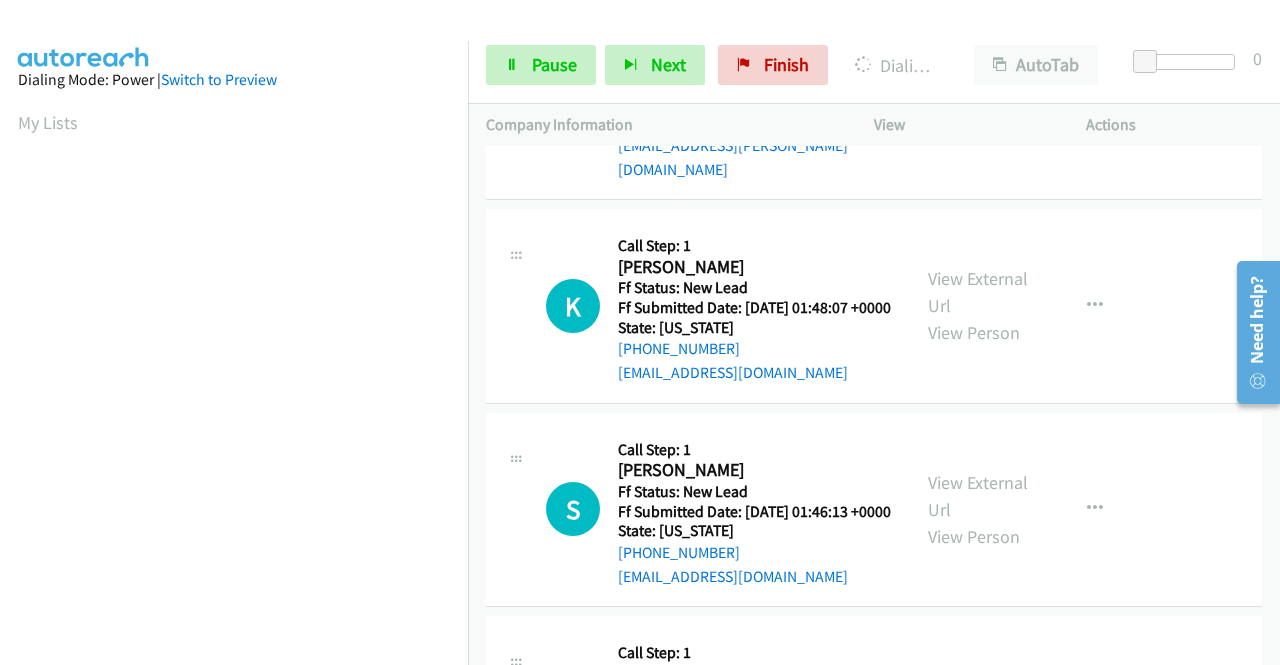 scroll, scrollTop: 6096, scrollLeft: 0, axis: vertical 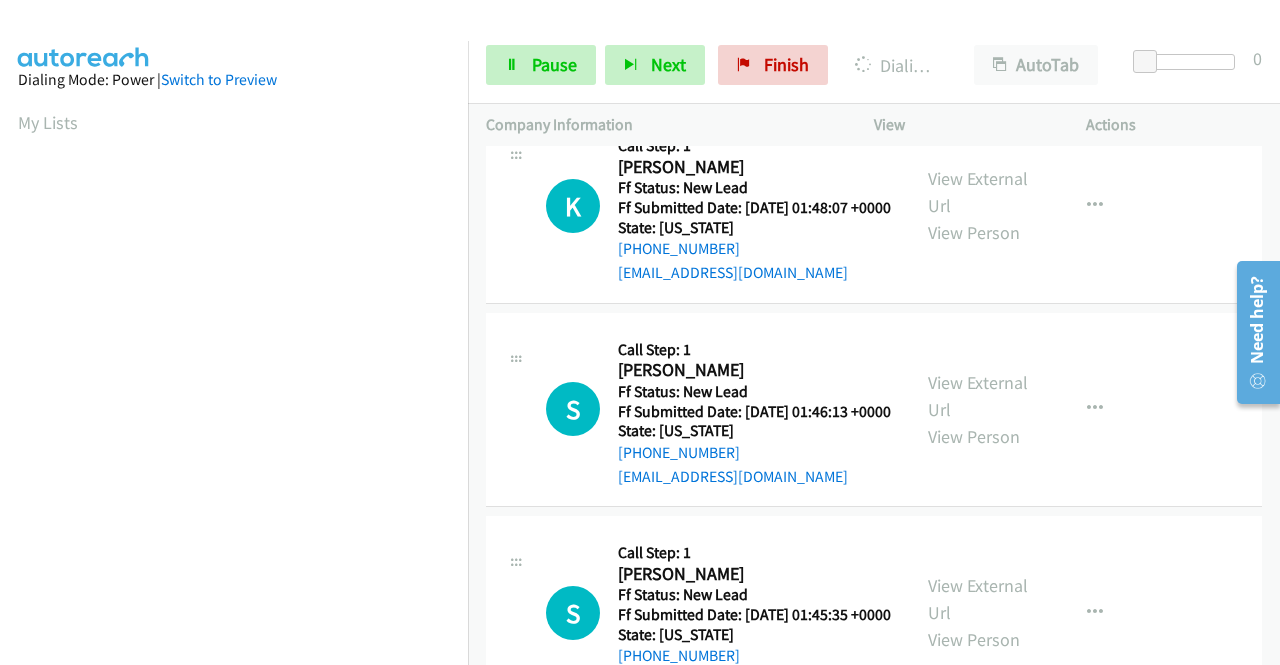 click on "View External Url" at bounding box center (978, -23) 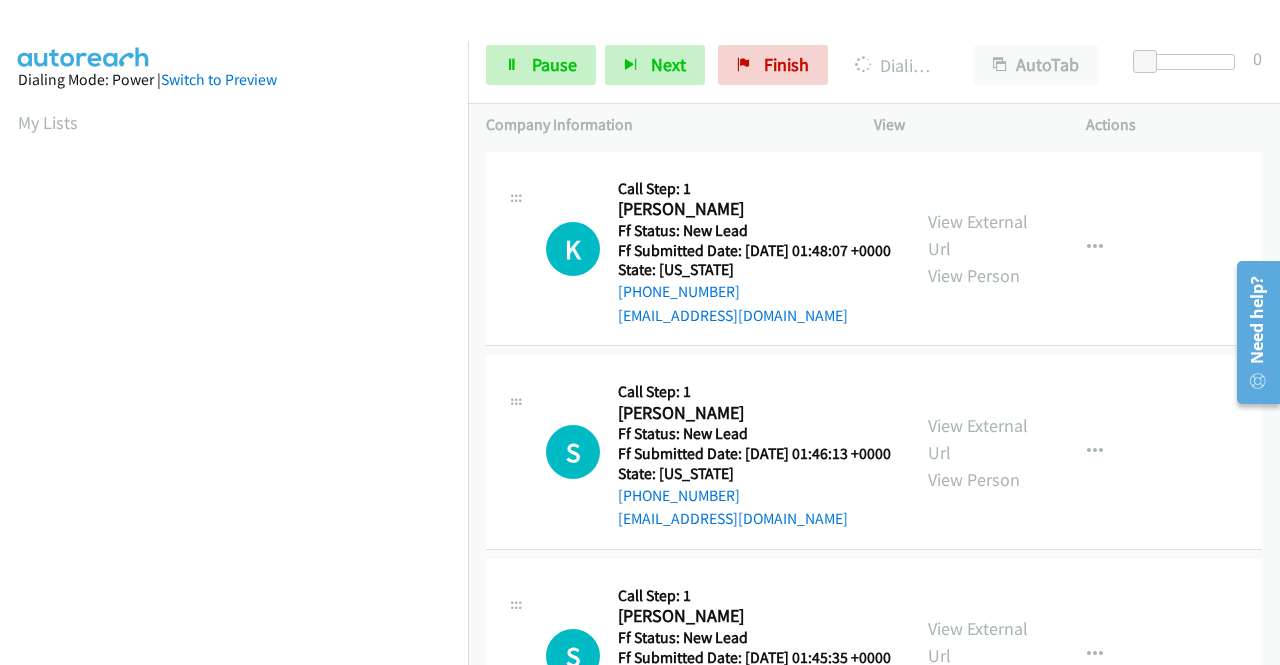 scroll, scrollTop: 6138, scrollLeft: 0, axis: vertical 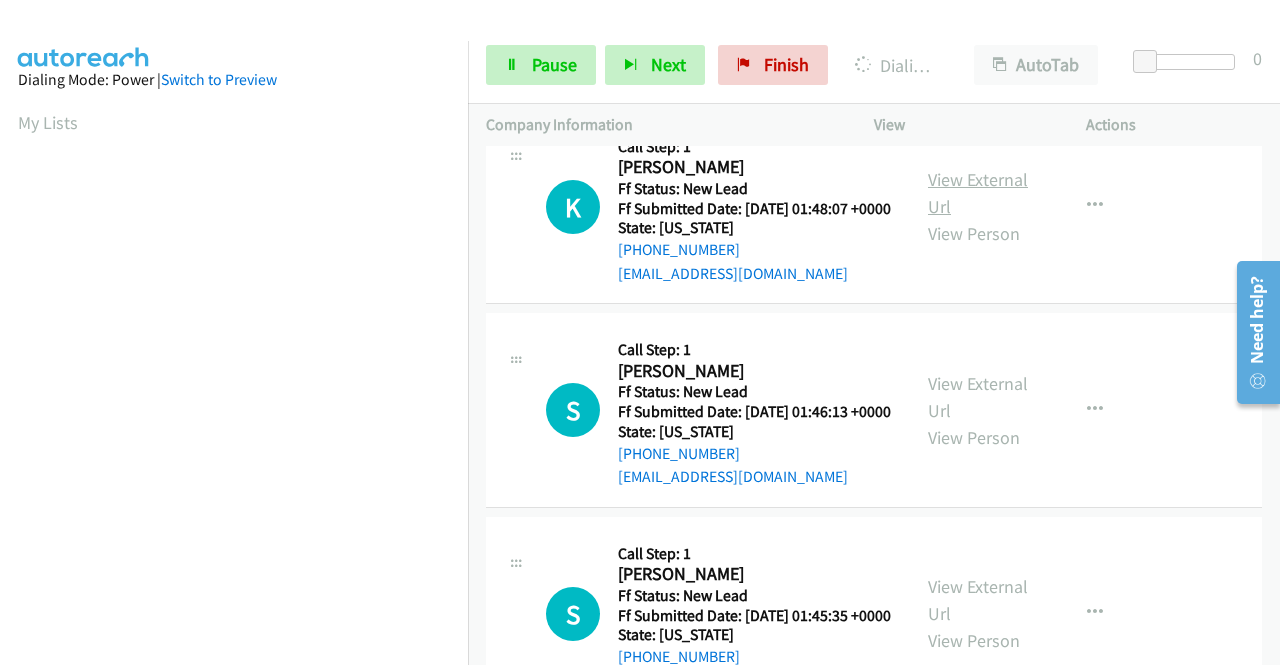 click on "View External Url" at bounding box center (978, 193) 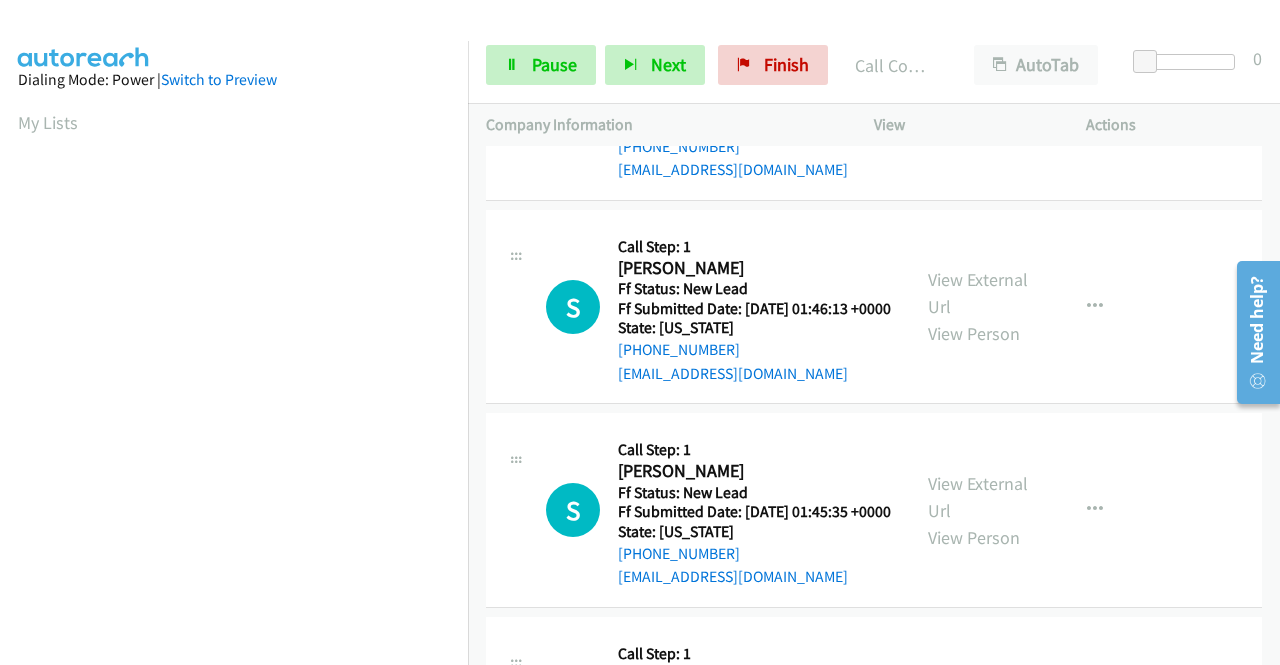 scroll, scrollTop: 6381, scrollLeft: 0, axis: vertical 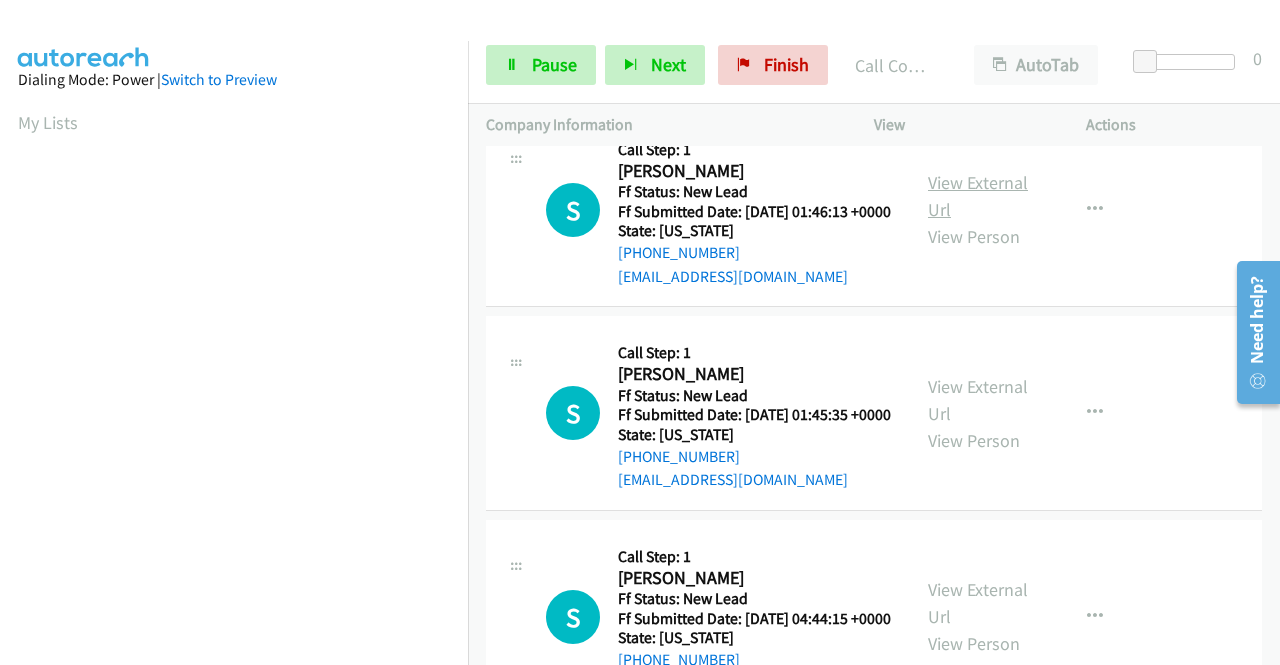 click on "View External Url" at bounding box center (978, 196) 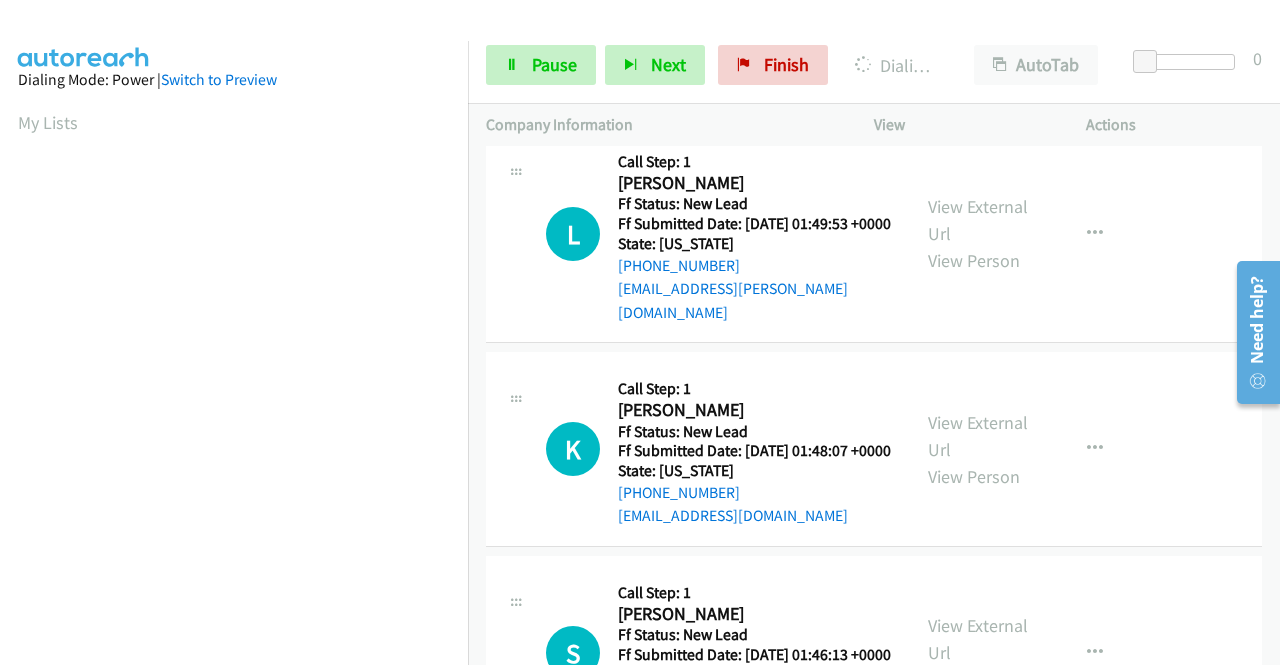 scroll, scrollTop: 5981, scrollLeft: 0, axis: vertical 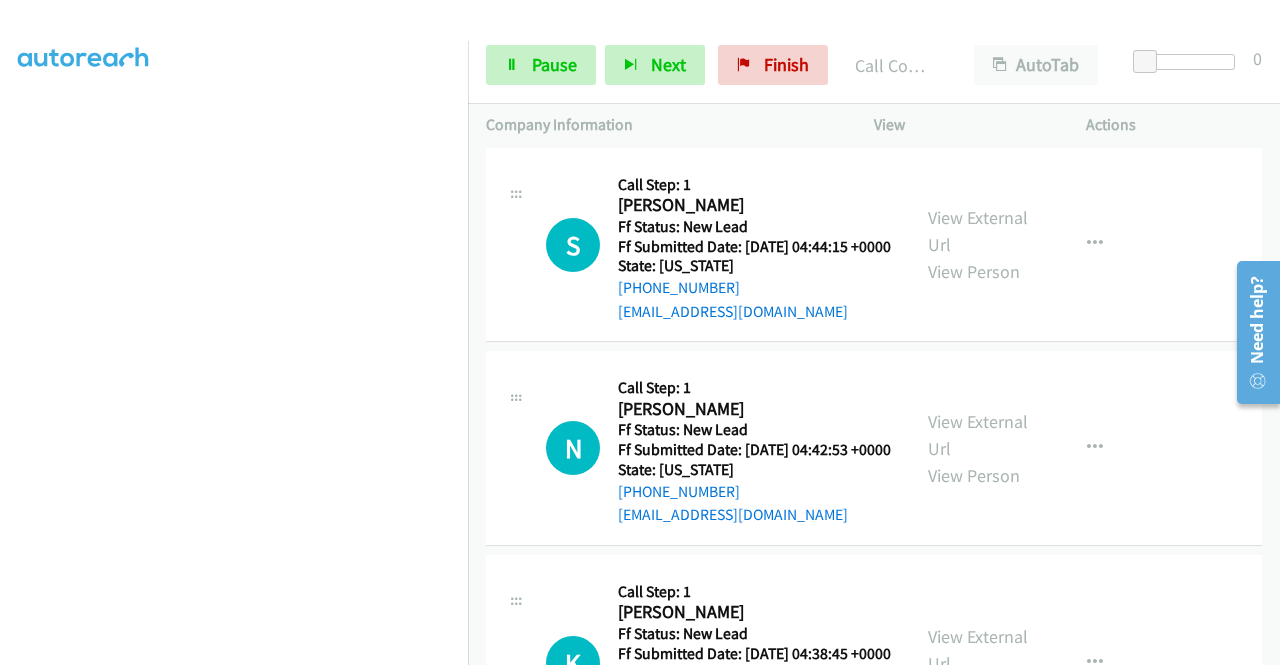 click on "View External Url" at bounding box center (978, 28) 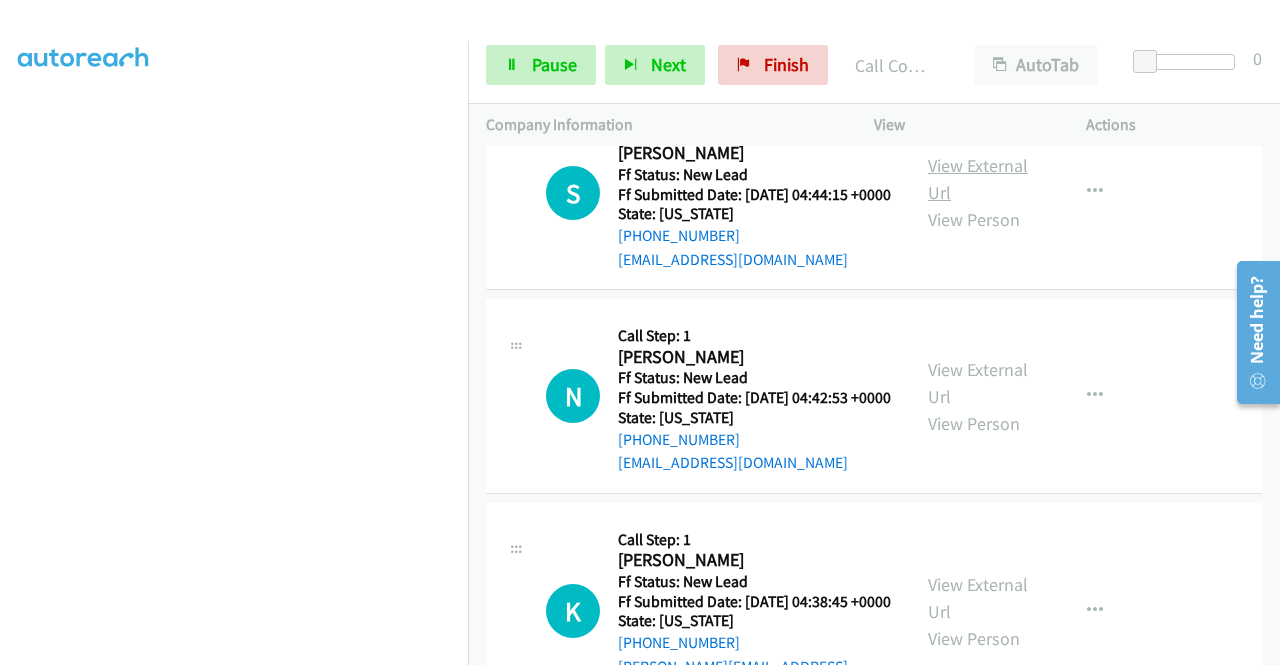 scroll, scrollTop: 7081, scrollLeft: 0, axis: vertical 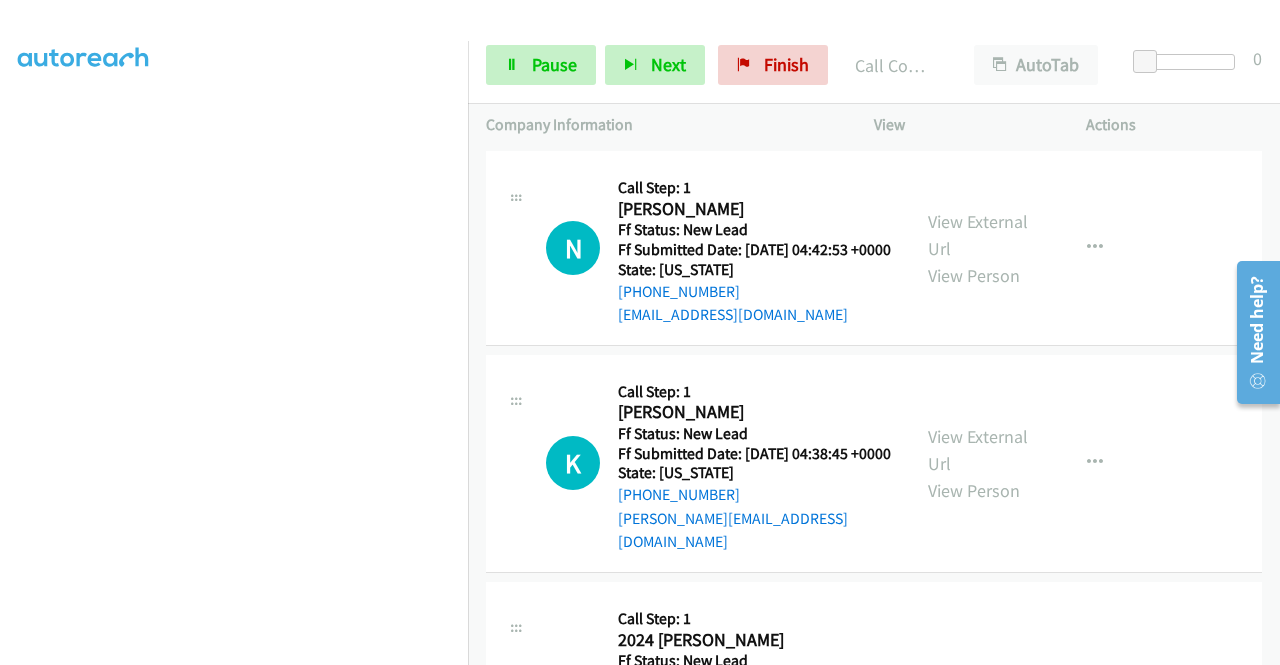 click on "View External Url" at bounding box center [978, 31] 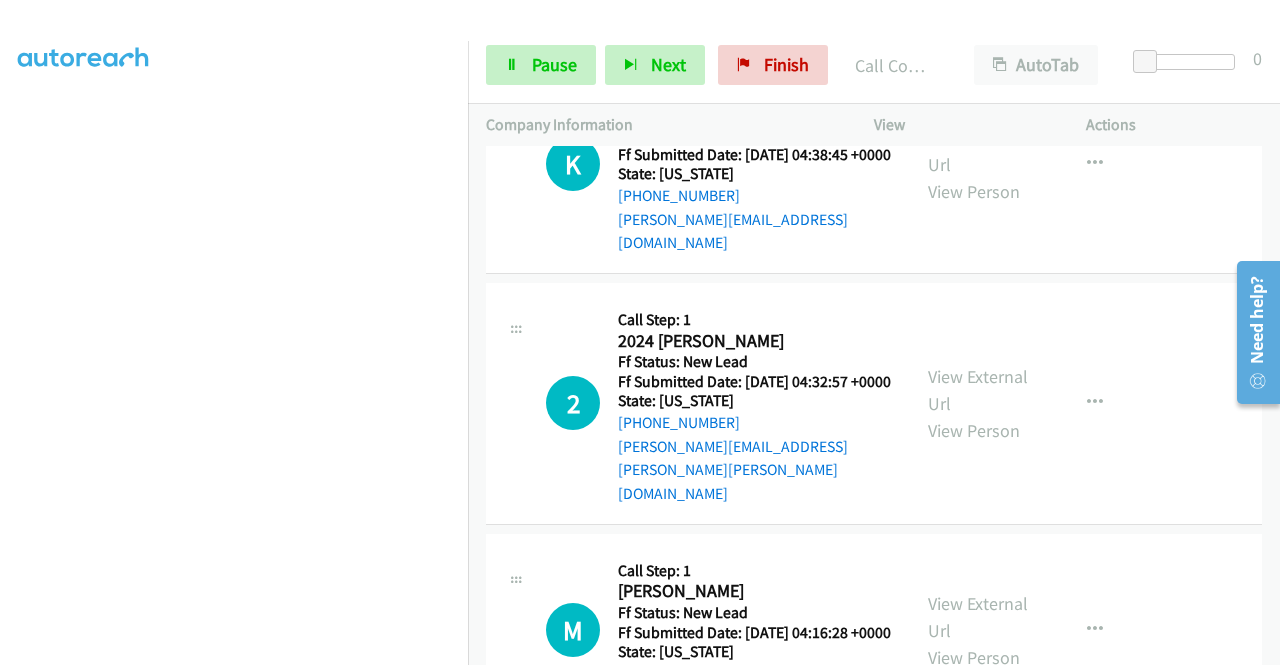 scroll, scrollTop: 7381, scrollLeft: 0, axis: vertical 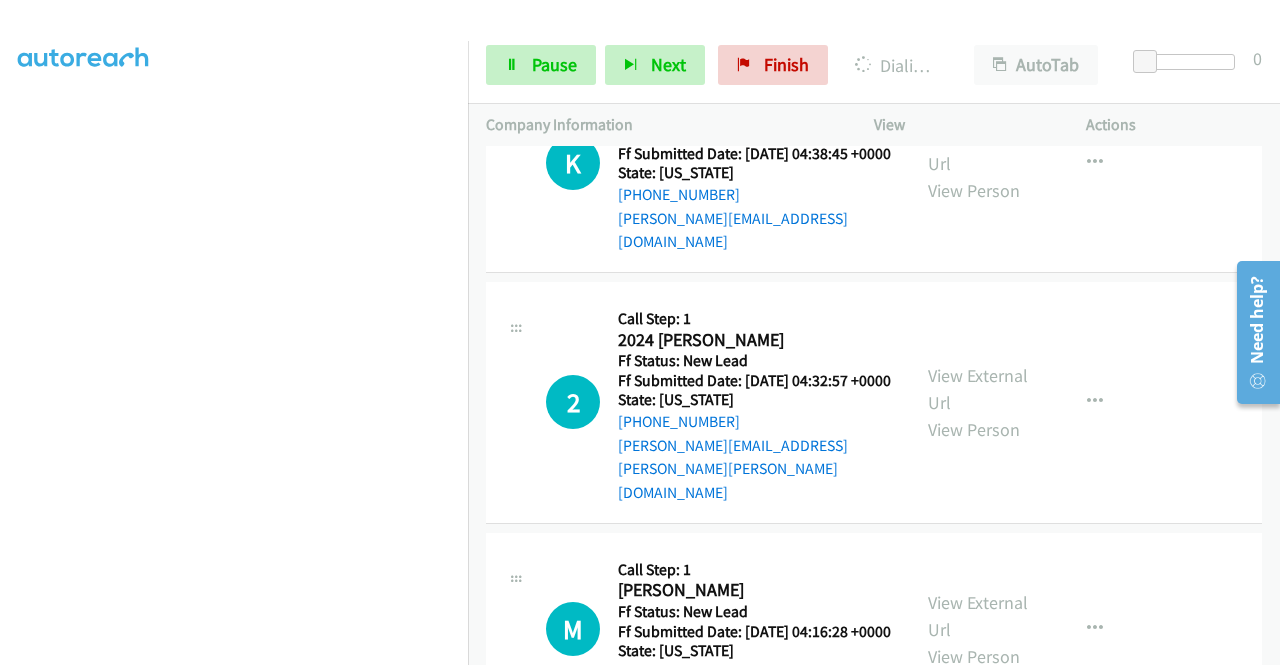 click on "View External Url" at bounding box center [978, -65] 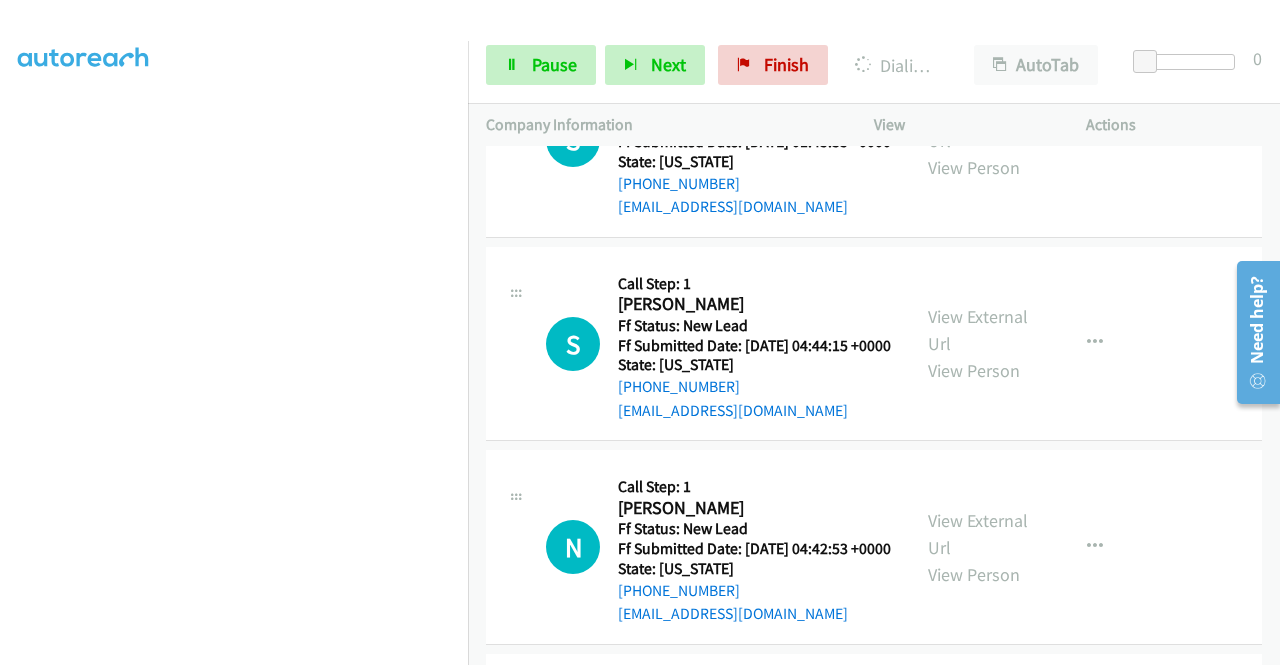 scroll, scrollTop: 6781, scrollLeft: 0, axis: vertical 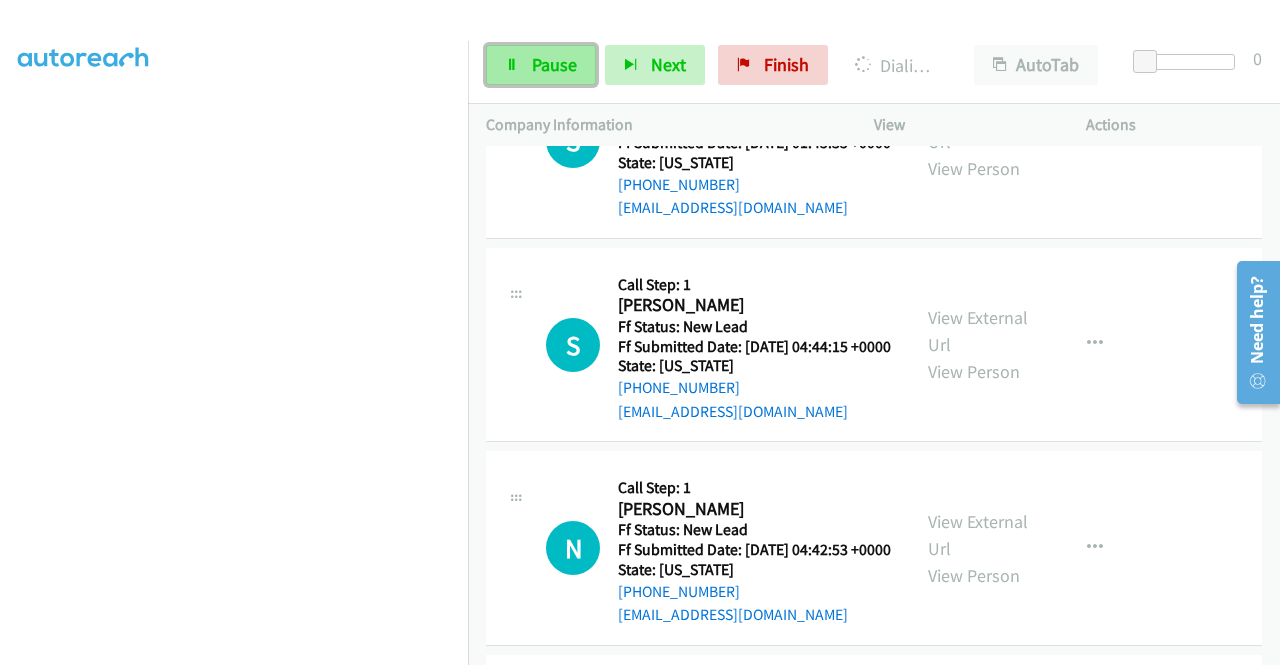 click on "Pause" at bounding box center (541, 65) 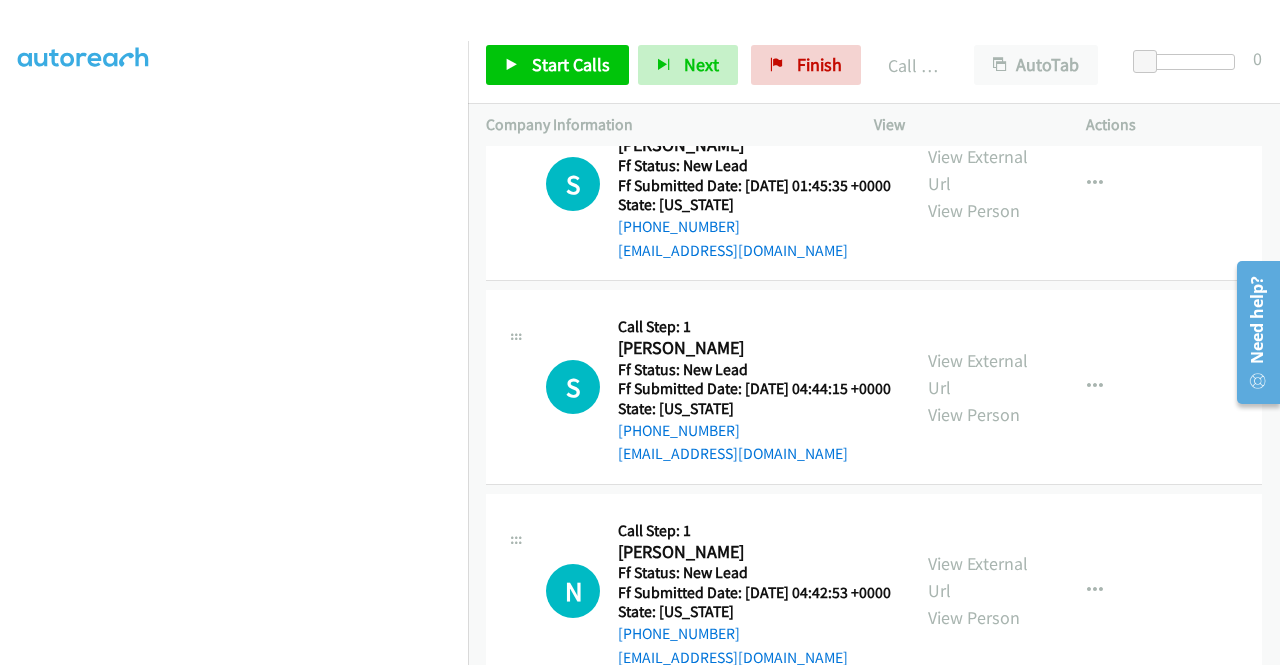scroll, scrollTop: 456, scrollLeft: 0, axis: vertical 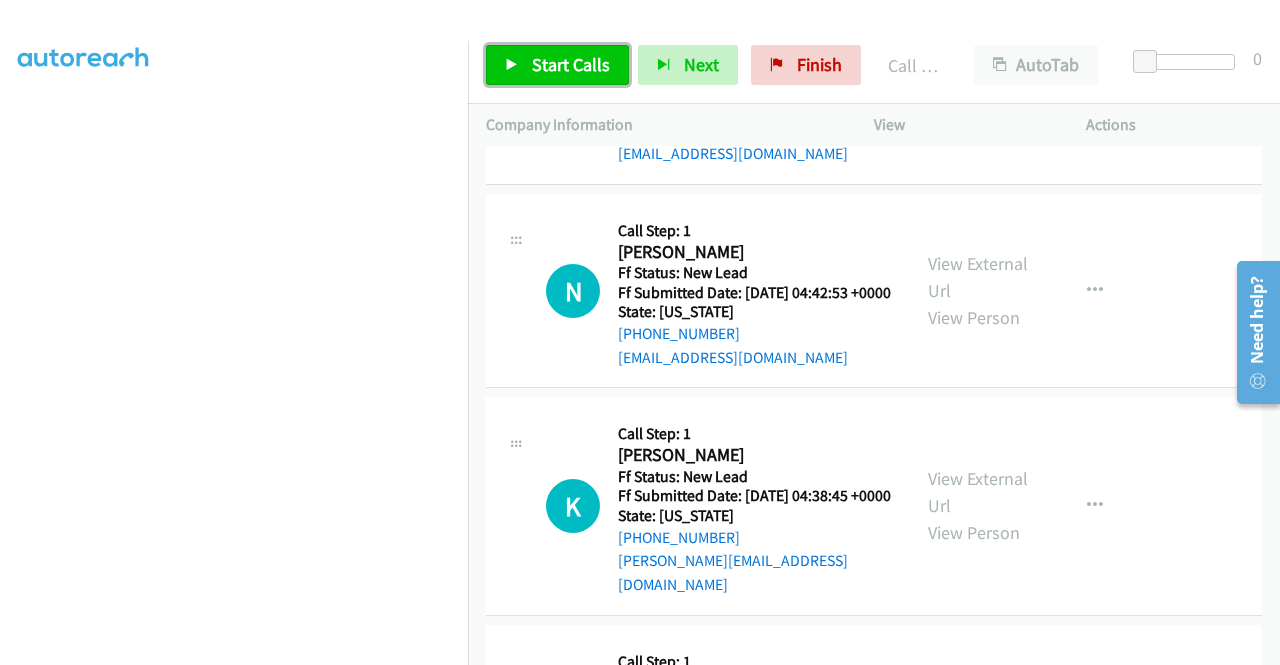 click on "Start Calls" at bounding box center [557, 65] 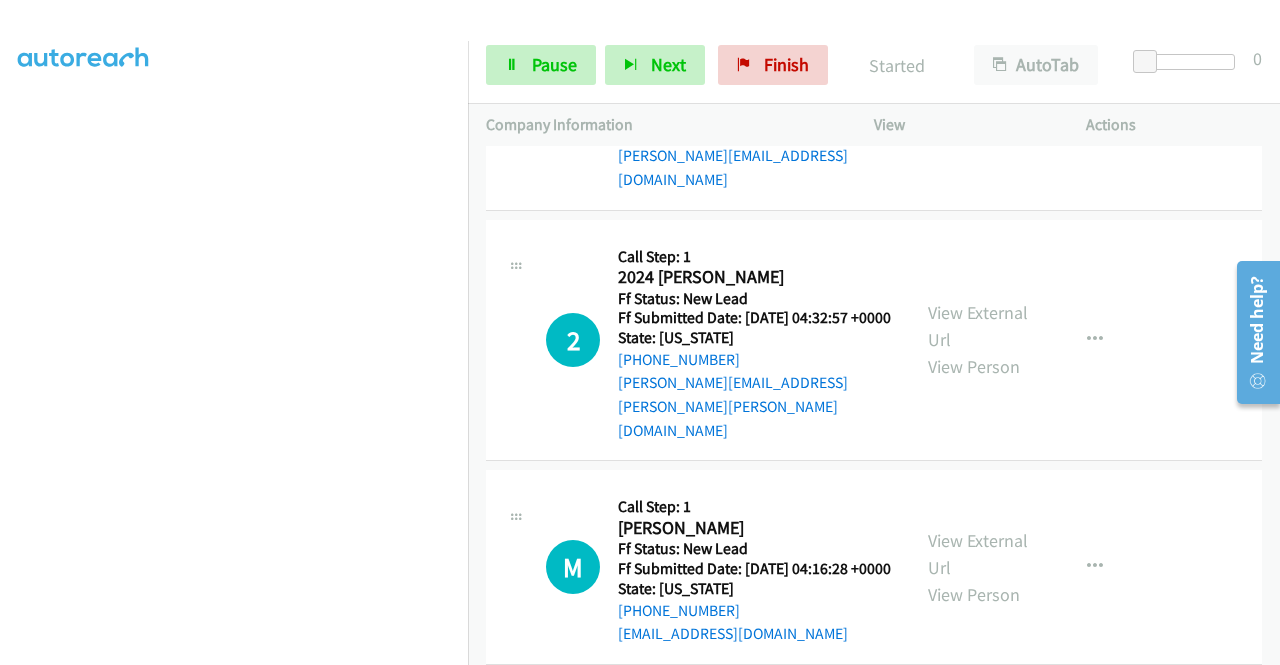 scroll, scrollTop: 7581, scrollLeft: 0, axis: vertical 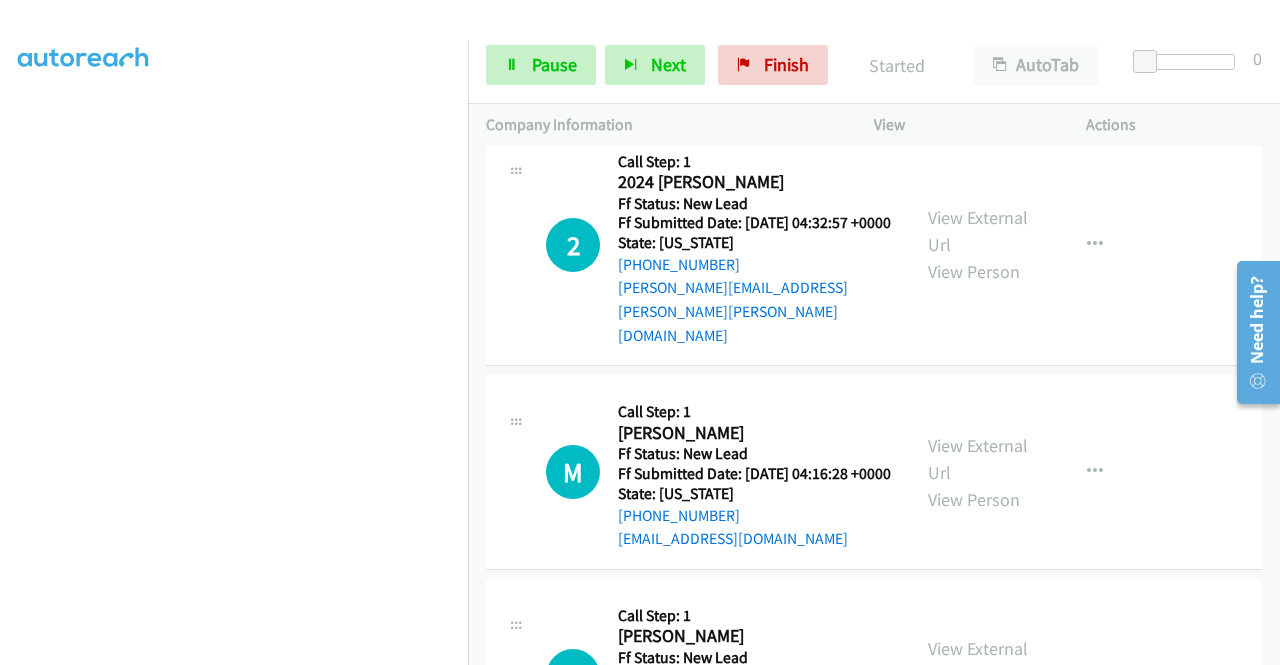 click on "View External Url" at bounding box center (978, -8) 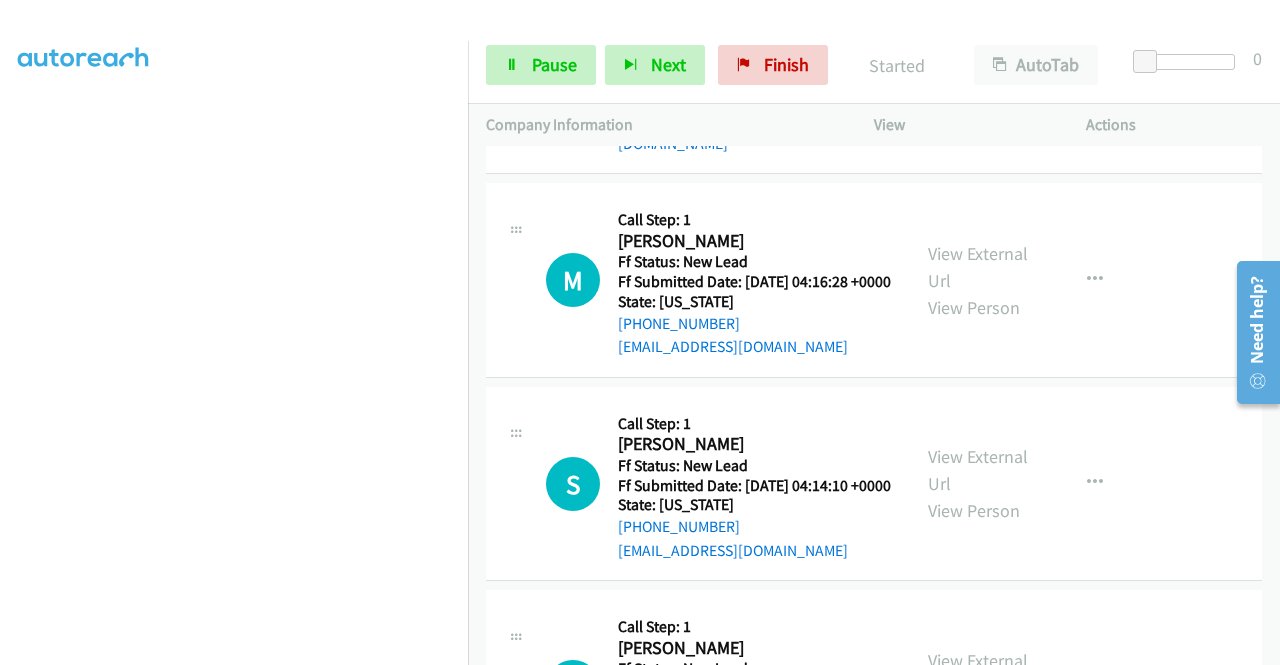 scroll, scrollTop: 7781, scrollLeft: 0, axis: vertical 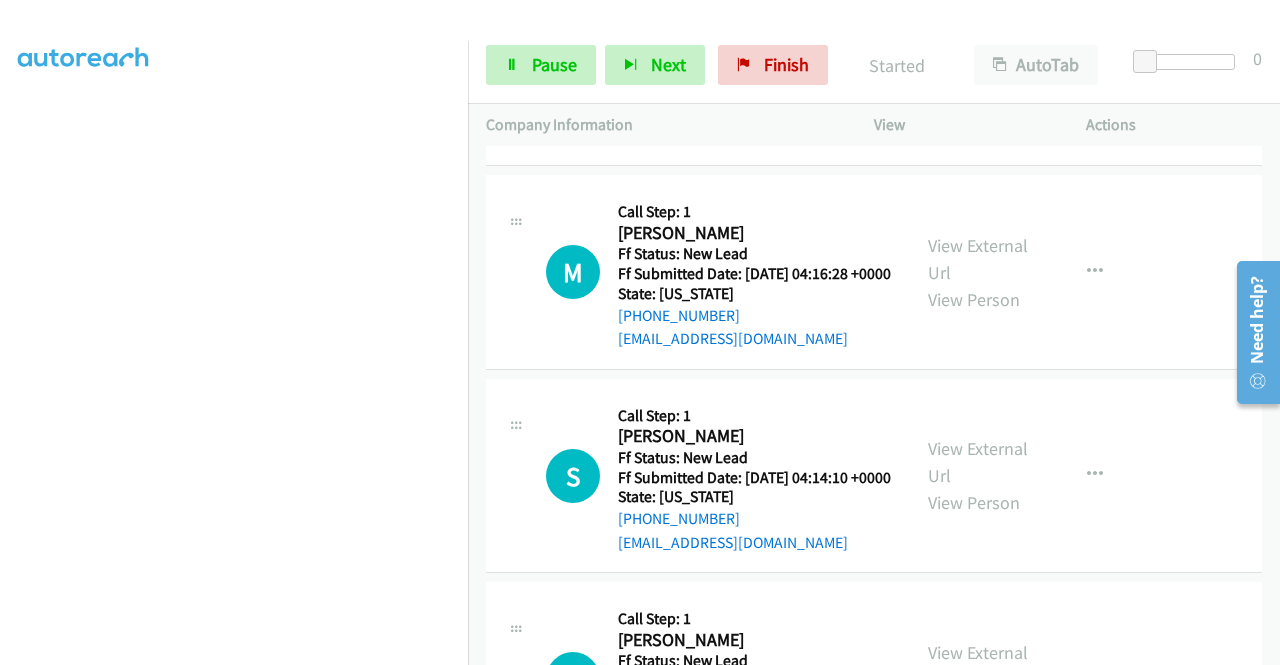 click on "View External Url" at bounding box center [978, 31] 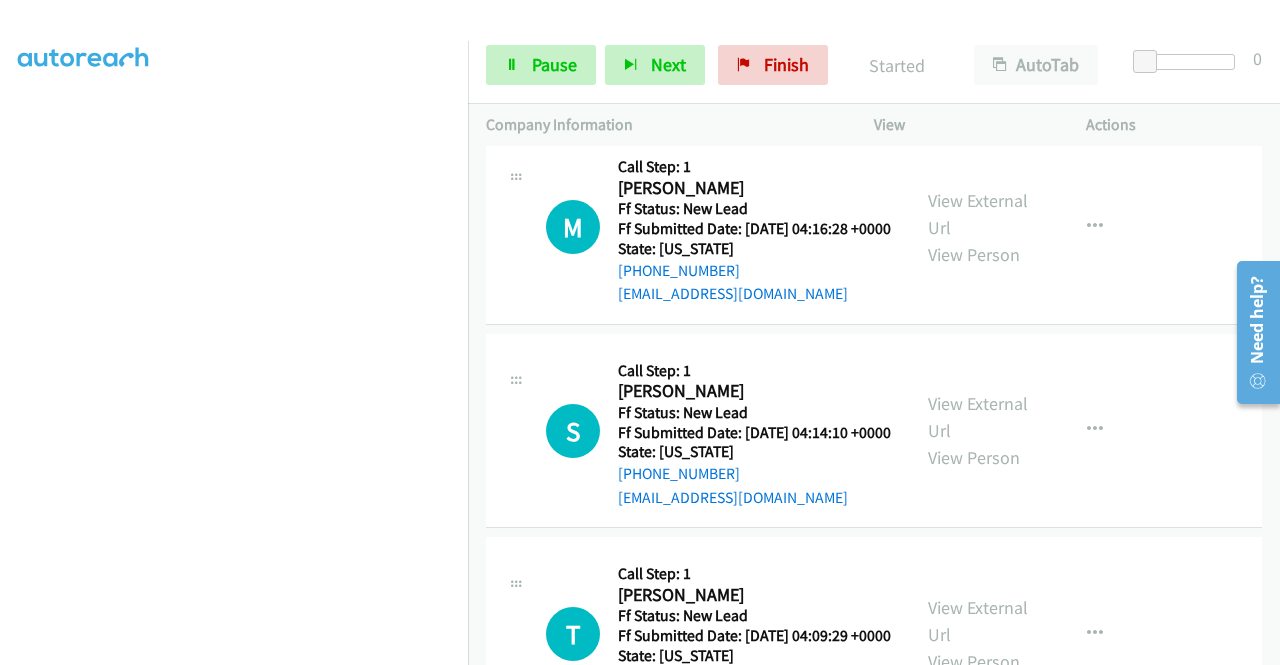 scroll, scrollTop: 7981, scrollLeft: 0, axis: vertical 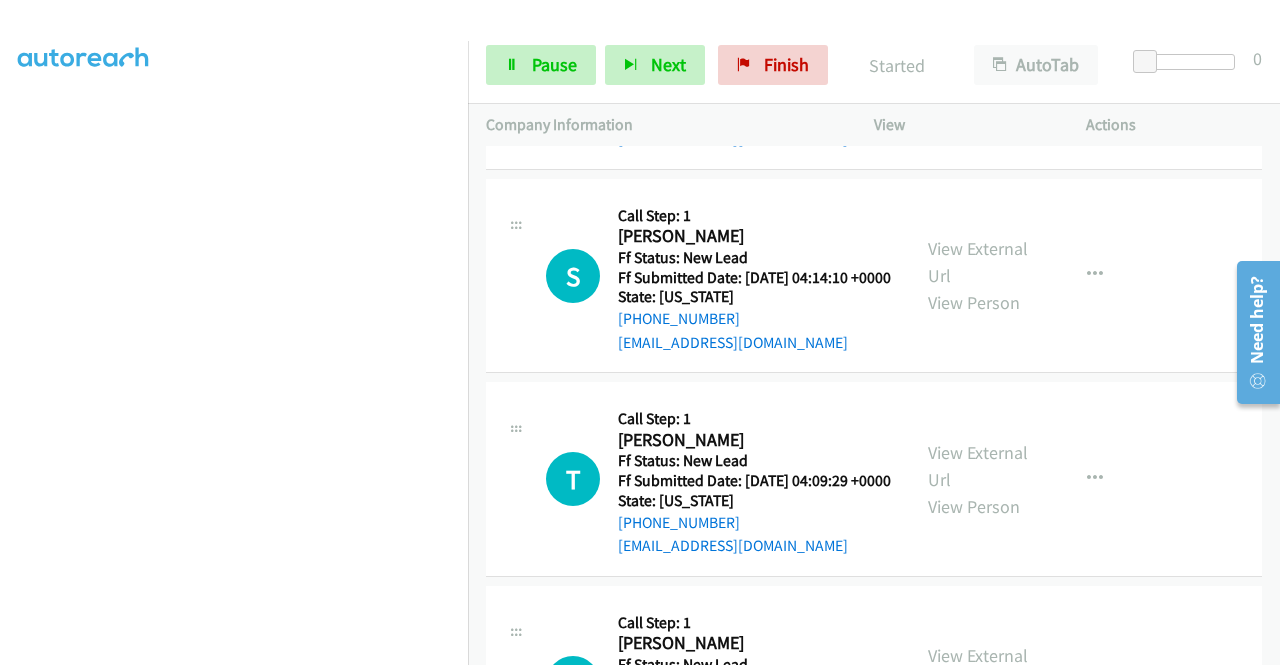 click on "View External Url" at bounding box center [978, 59] 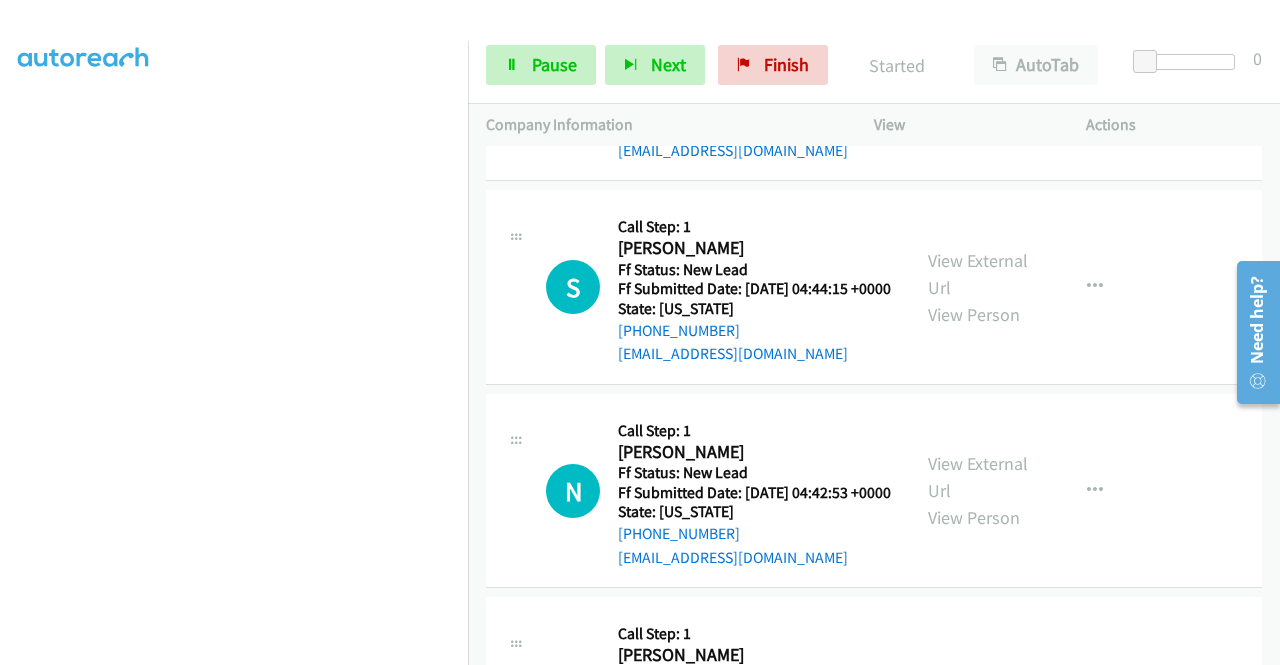 scroll, scrollTop: 7181, scrollLeft: 0, axis: vertical 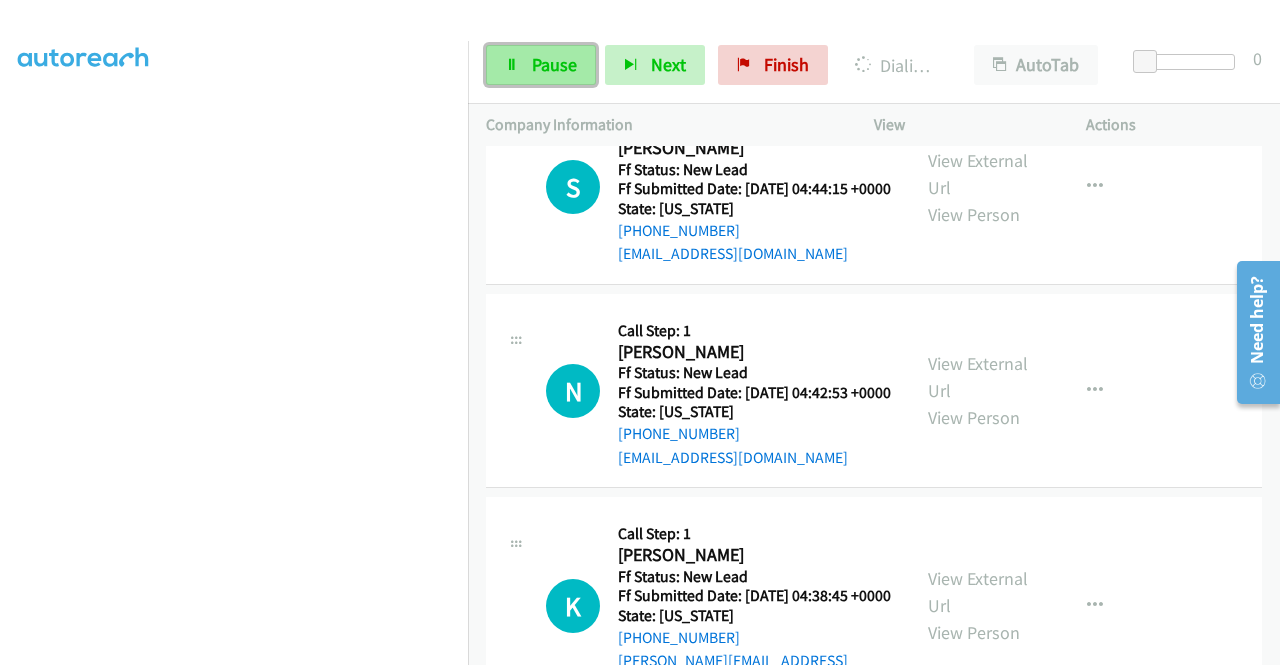 click on "Pause" at bounding box center (541, 65) 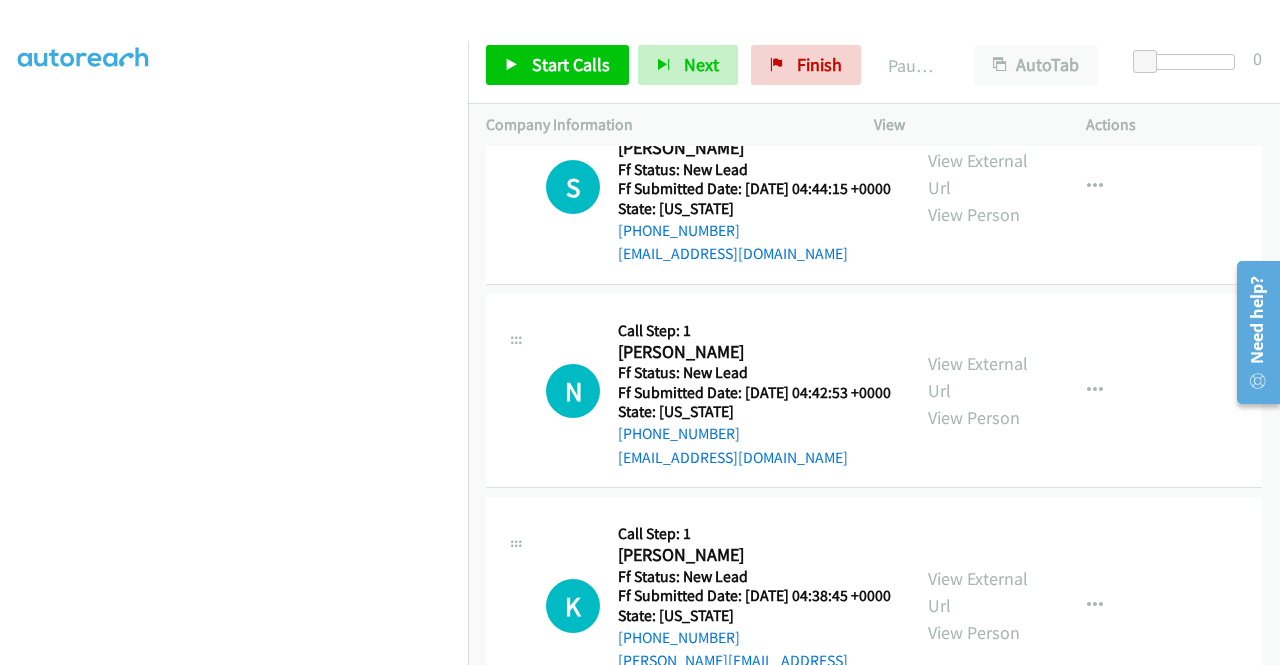 scroll, scrollTop: 56, scrollLeft: 0, axis: vertical 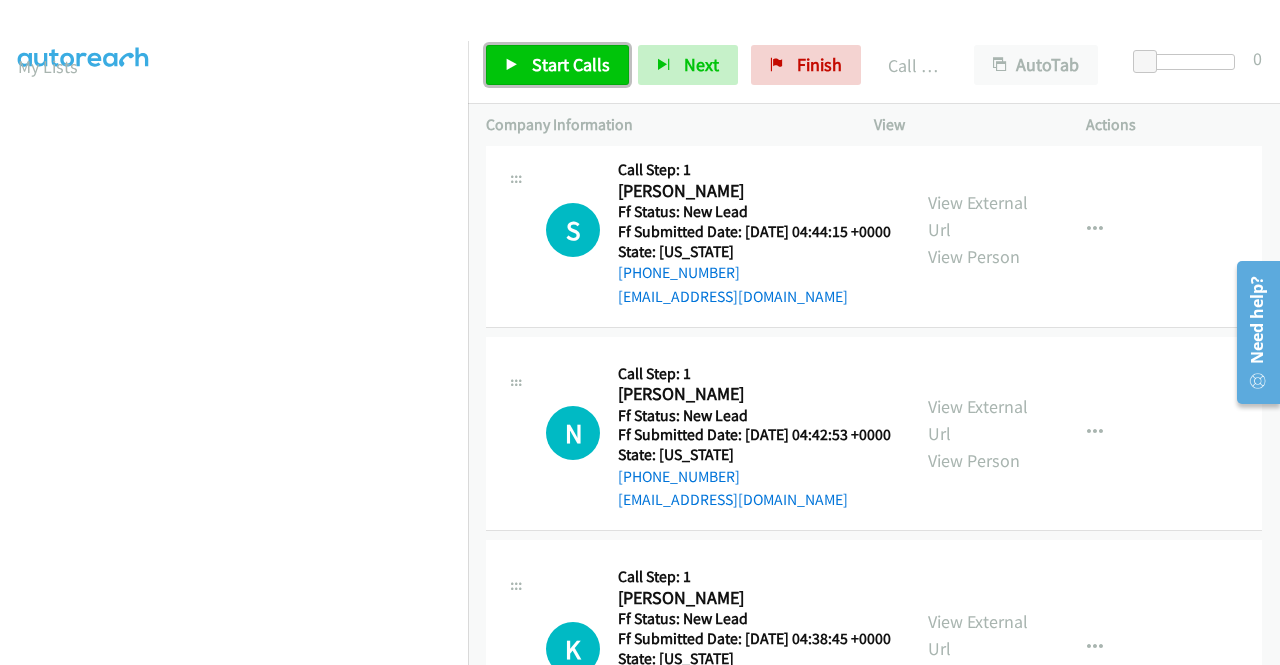 click on "Start Calls" at bounding box center (571, 64) 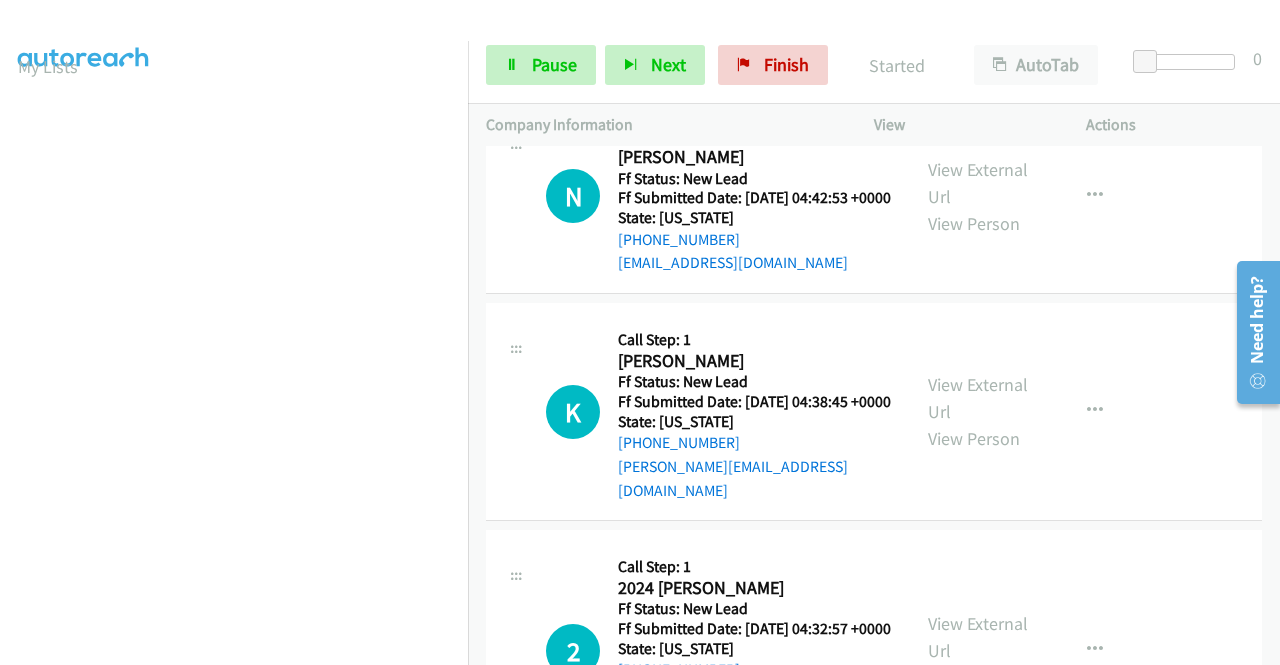 scroll, scrollTop: 7281, scrollLeft: 0, axis: vertical 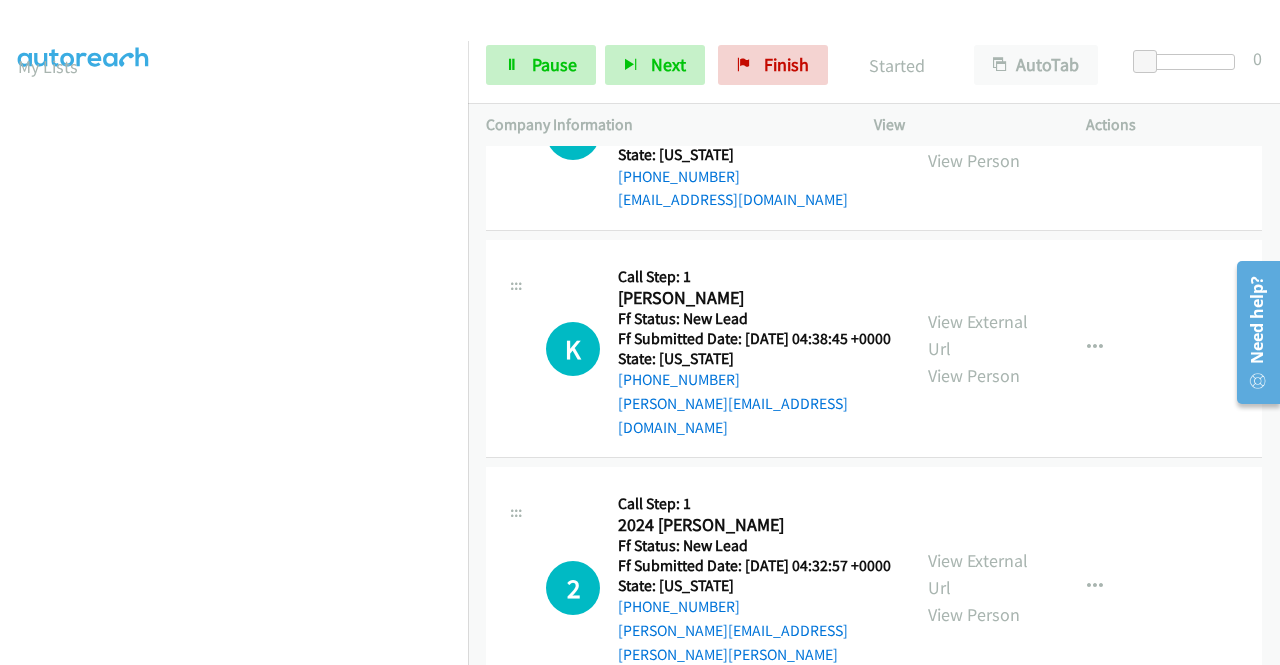 drag, startPoint x: 474, startPoint y: 395, endPoint x: 444, endPoint y: 409, distance: 33.105892 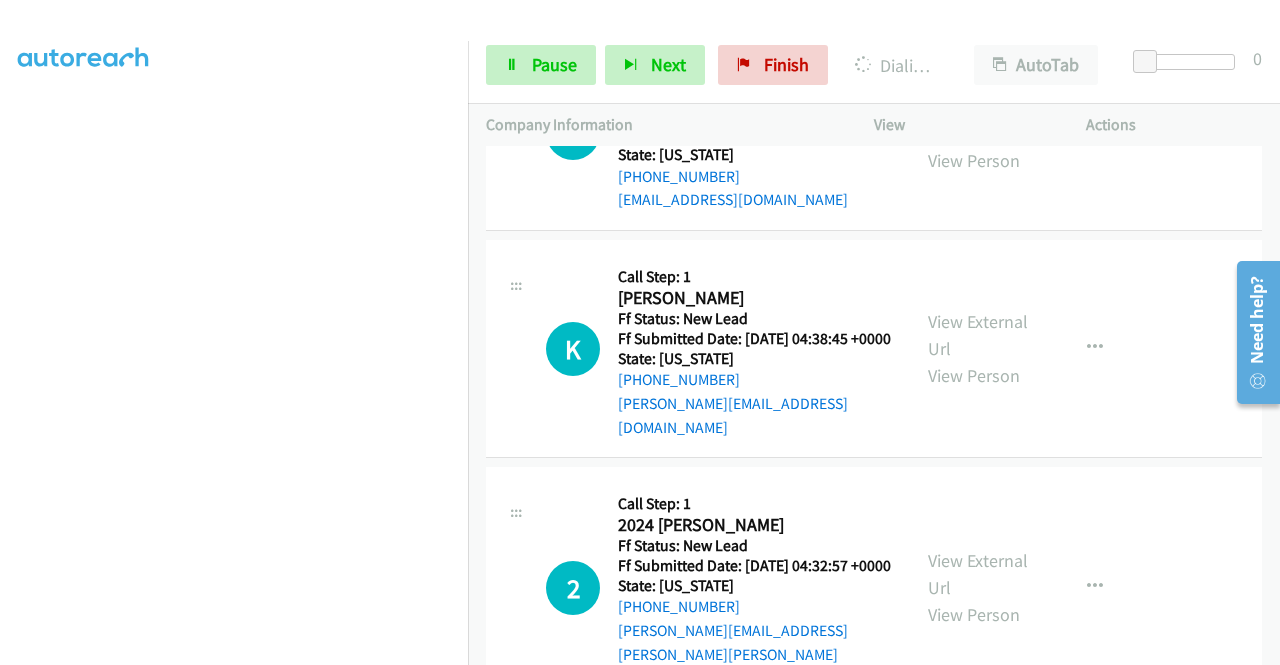scroll, scrollTop: 456, scrollLeft: 0, axis: vertical 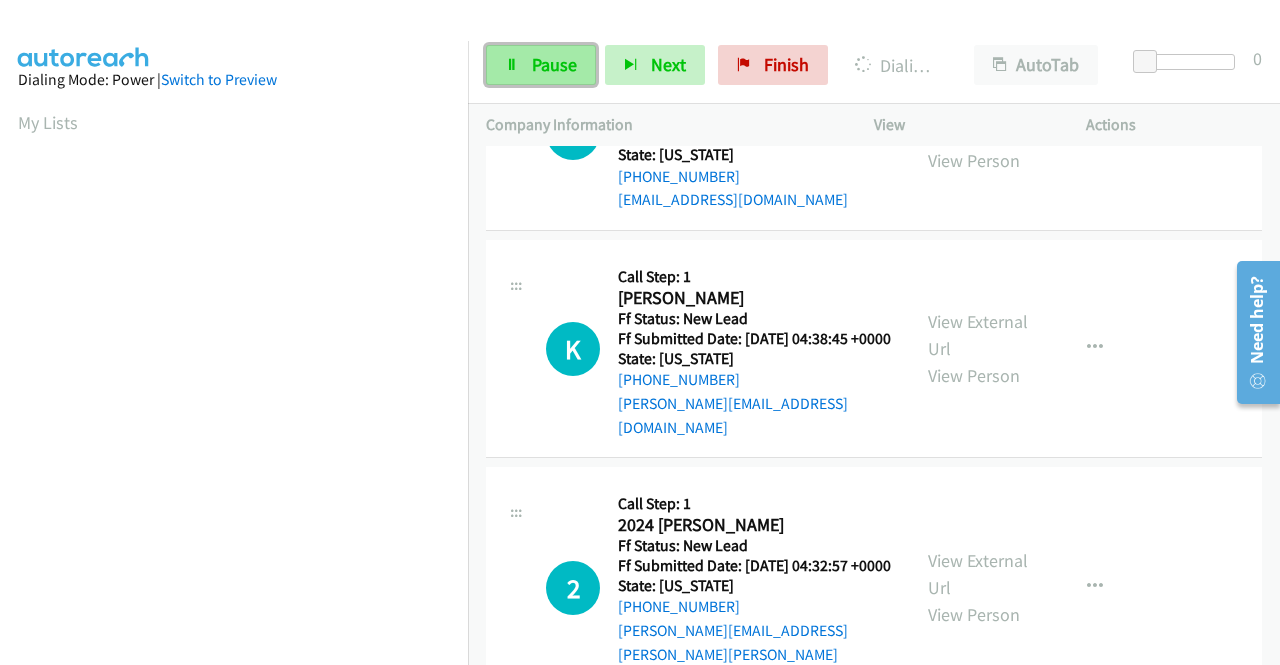 click on "Pause" at bounding box center (541, 65) 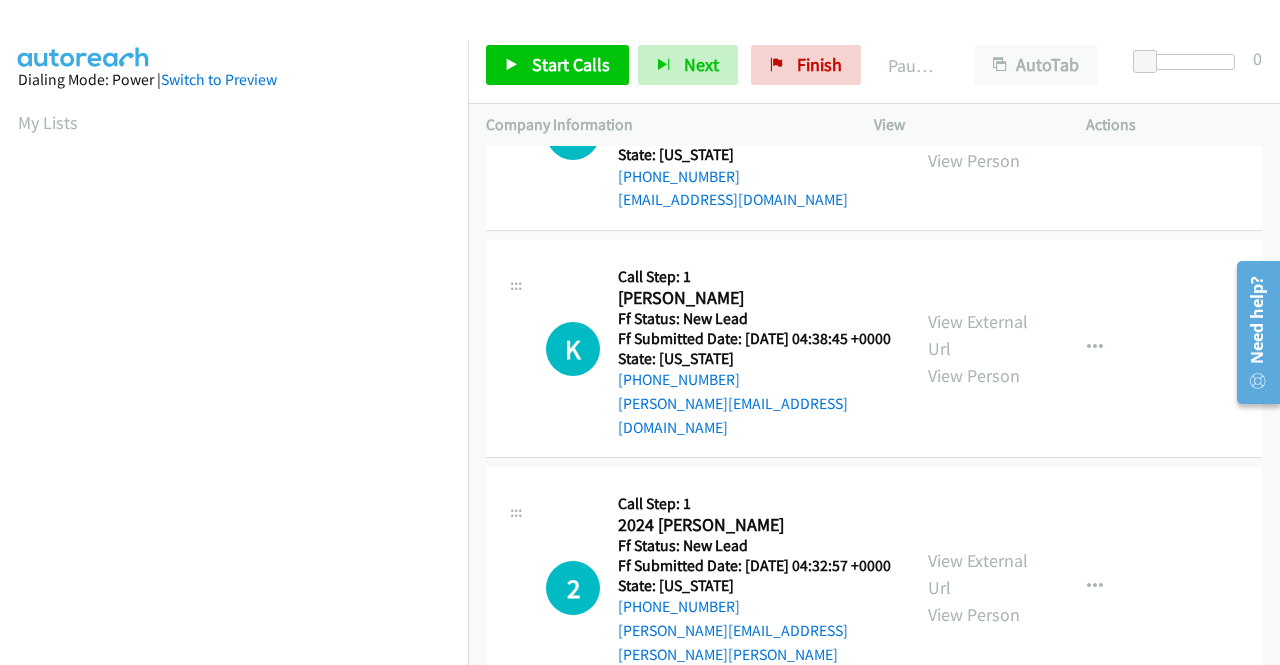 click on "N
Callback Scheduled
Call Step: 1
[PERSON_NAME]
America/Los_Angeles
Ff Status: New Lead
Ff Submitted Date: [DATE] 04:42:53 +0000
State: [US_STATE]
[PHONE_NUMBER]
[EMAIL_ADDRESS][DOMAIN_NAME]
Call was successful?
View External Url
View Person
View External Url
Email
Schedule/Manage Callback
Skip Call
Add to do not call list" at bounding box center (874, 134) 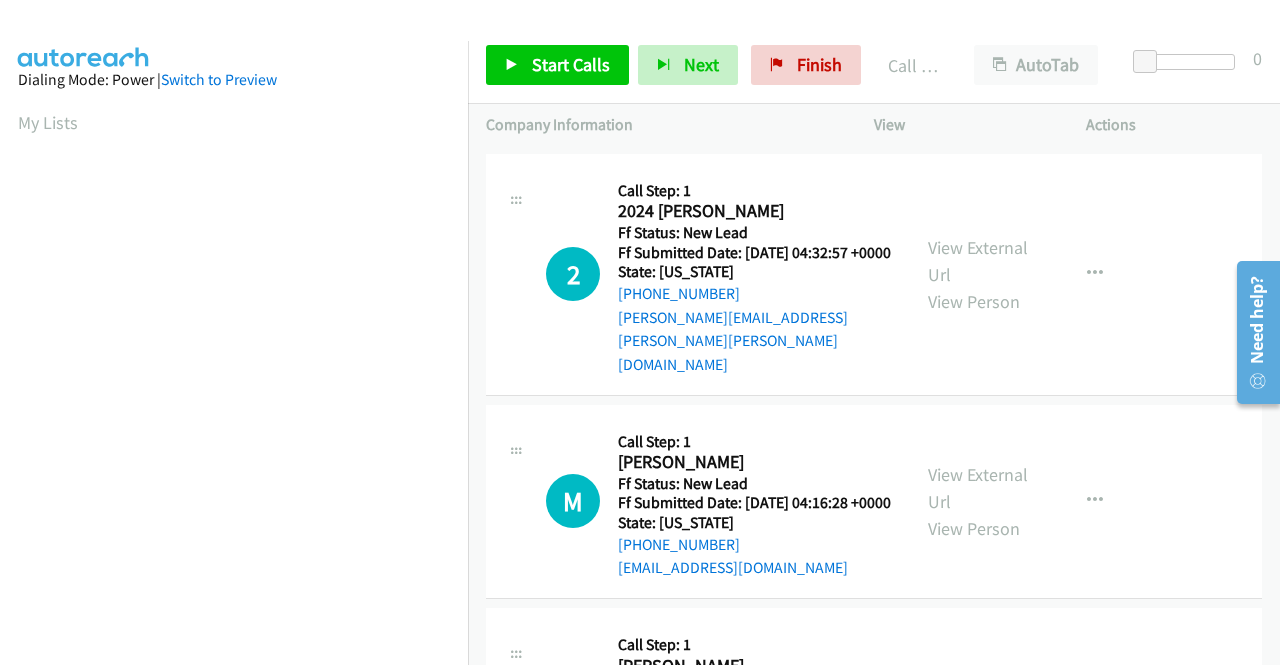 scroll, scrollTop: 7681, scrollLeft: 0, axis: vertical 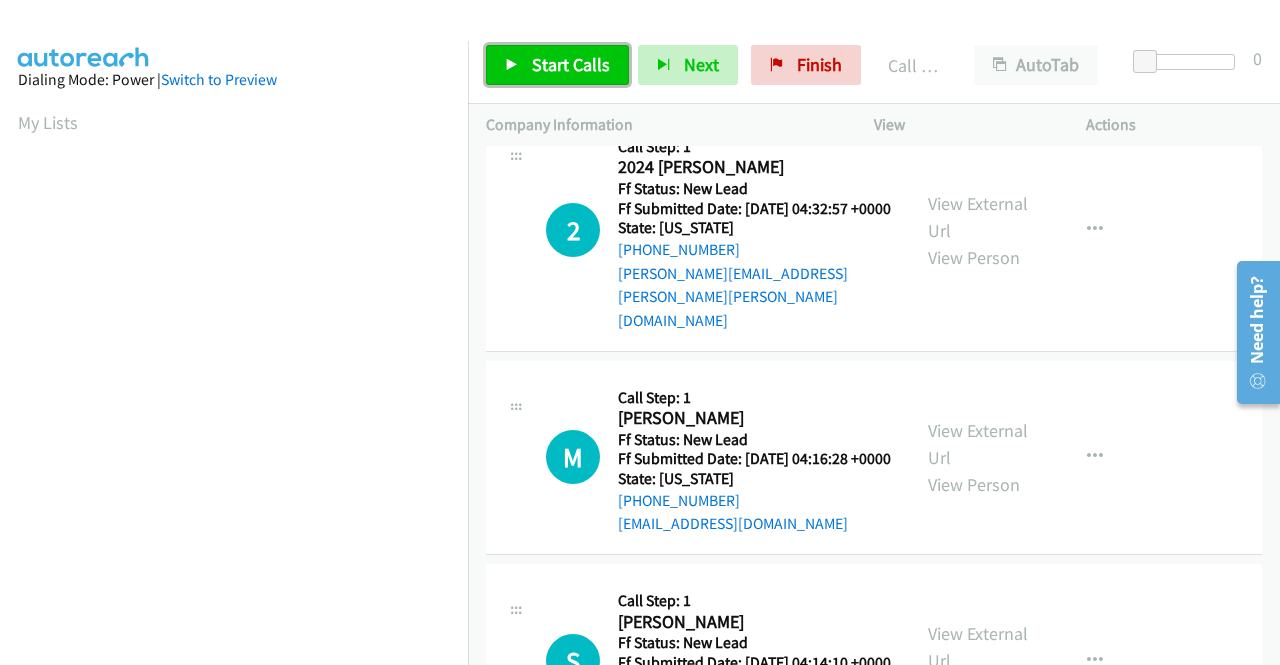click on "Start Calls" at bounding box center (571, 64) 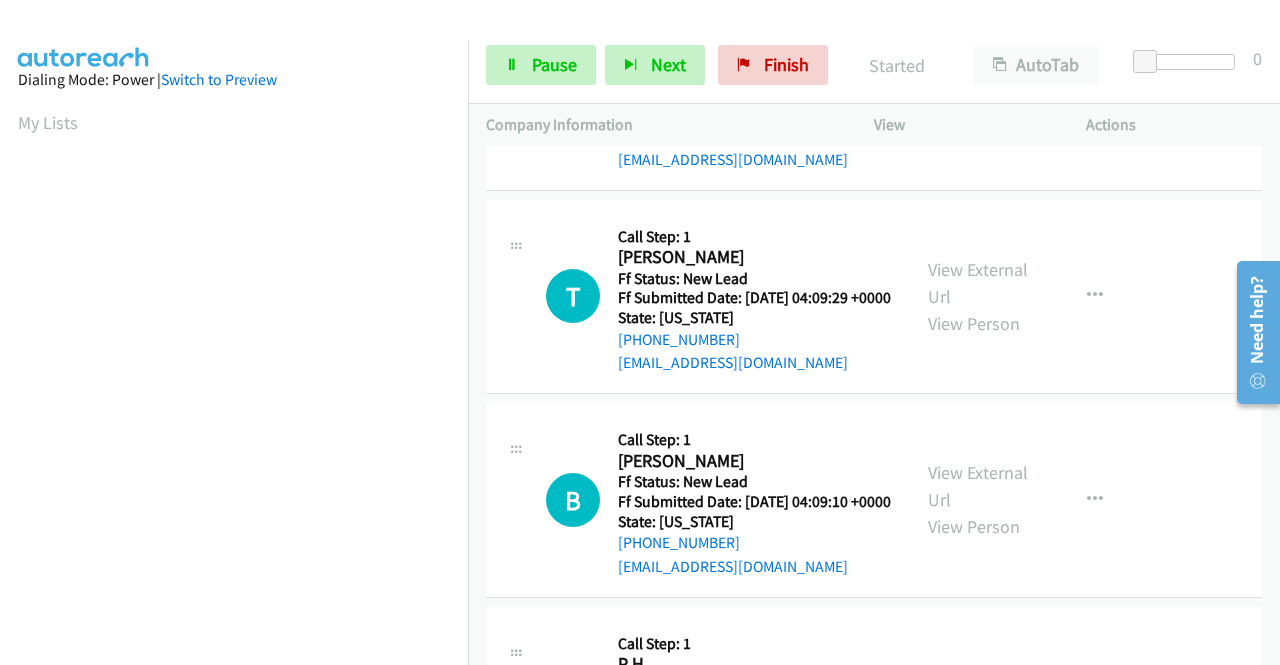 scroll, scrollTop: 8281, scrollLeft: 0, axis: vertical 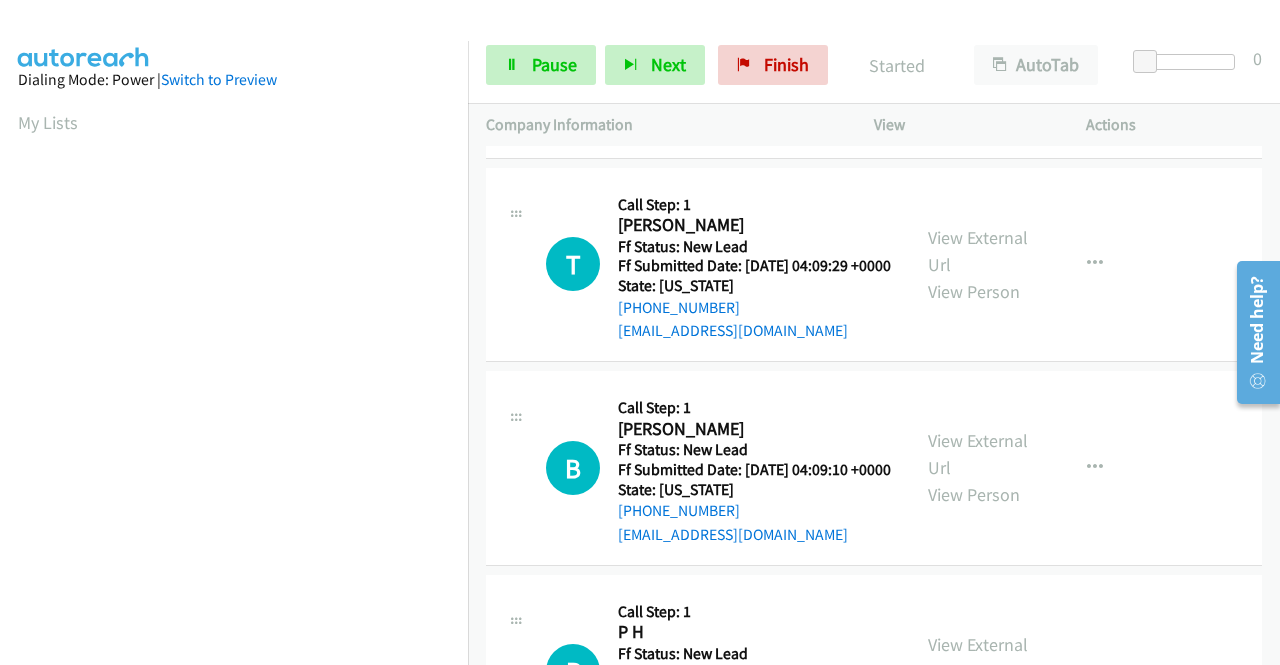 click on "View External Url" at bounding box center (978, 47) 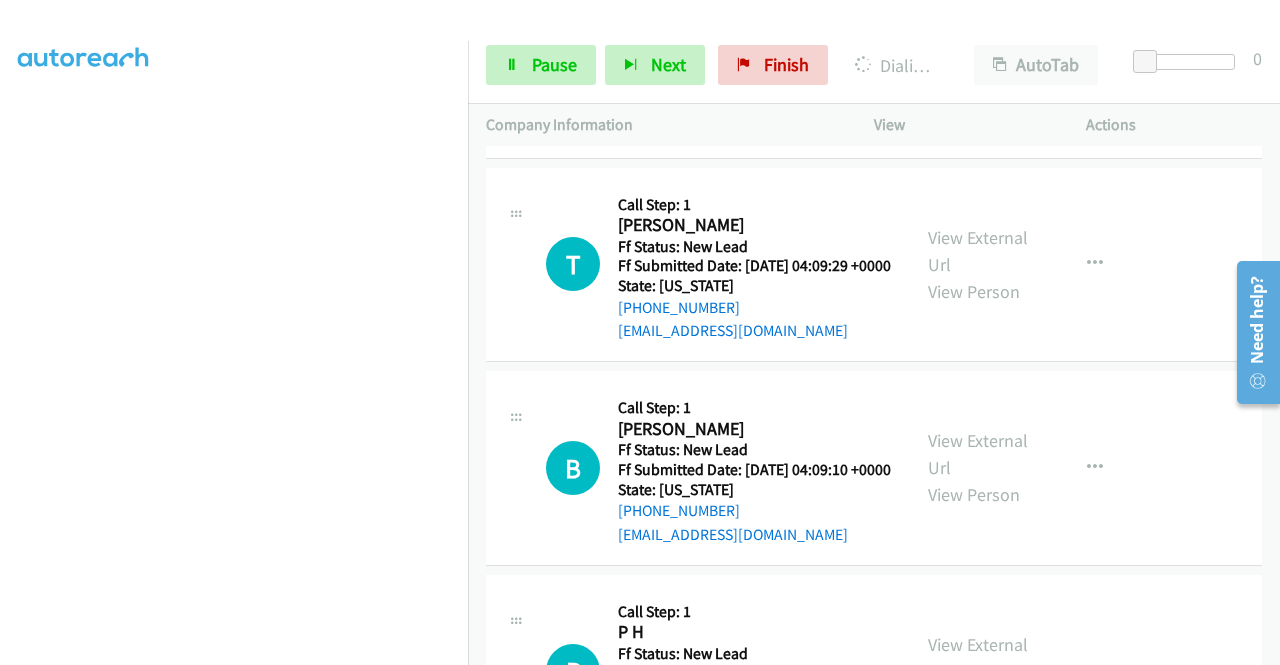scroll, scrollTop: 456, scrollLeft: 0, axis: vertical 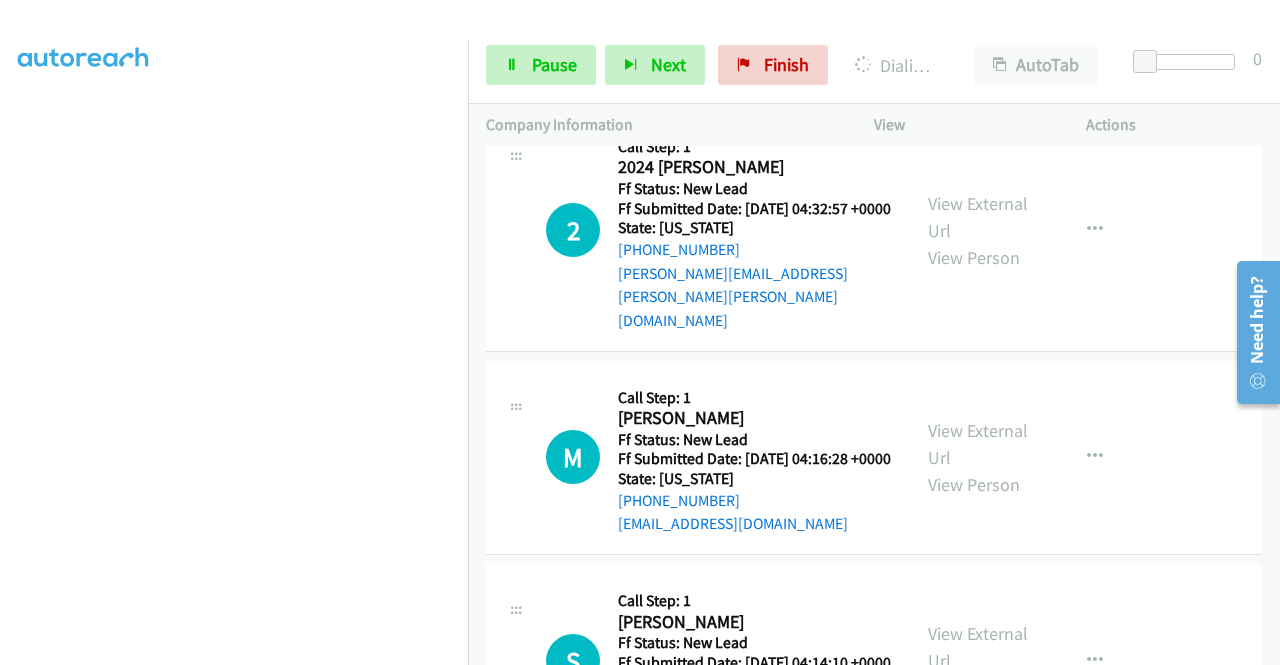 click on "K
Callback Scheduled
Call Step: 1
[PERSON_NAME]
America/Los_Angeles
Ff Status: New Lead
Ff Submitted Date: [DATE] 04:38:45 +0000
State: [US_STATE]
[PHONE_NUMBER]
[PERSON_NAME][EMAIL_ADDRESS][DOMAIN_NAME]
Call was successful?
View External Url
View Person
View External Url
Email
Schedule/Manage Callback
Skip Call
Add to do not call list" at bounding box center [874, -9] 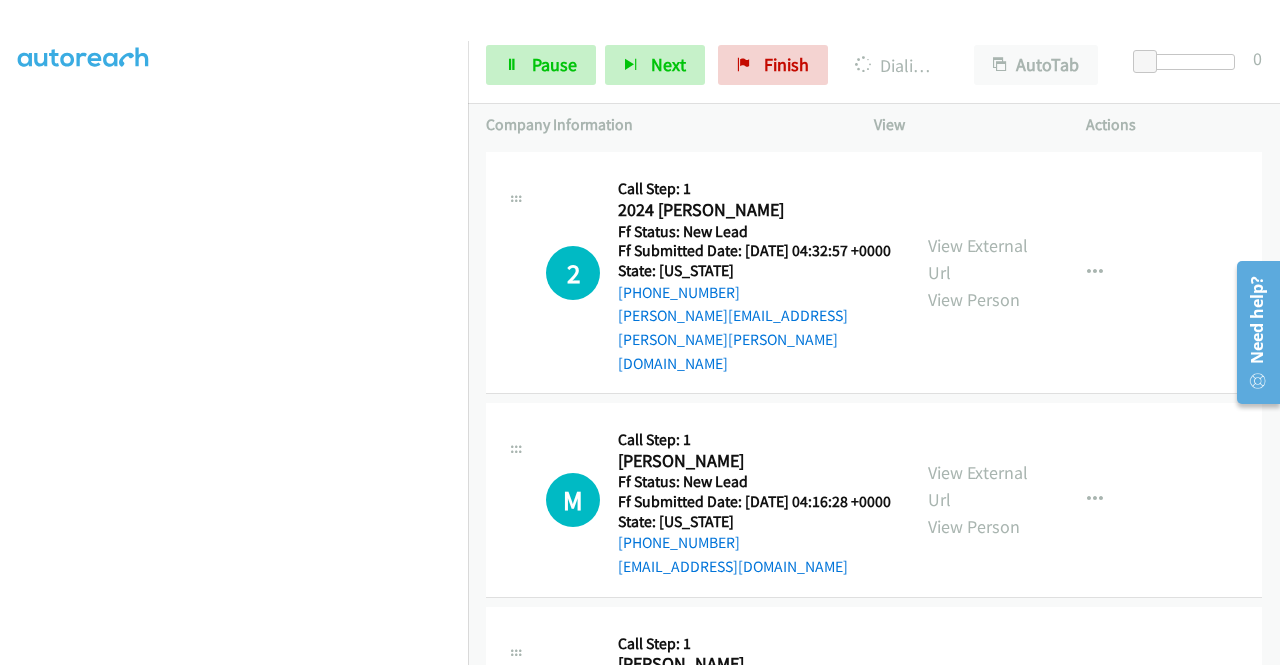 scroll, scrollTop: 0, scrollLeft: 0, axis: both 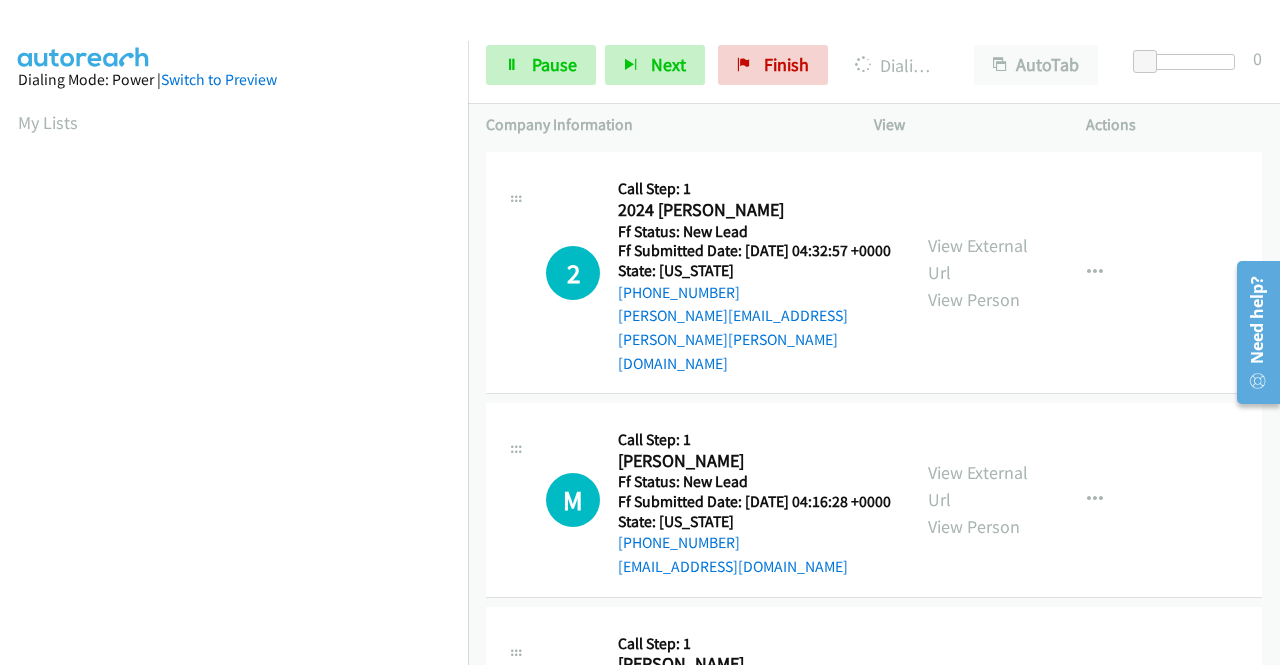 drag, startPoint x: 472, startPoint y: 638, endPoint x: 452, endPoint y: 619, distance: 27.58623 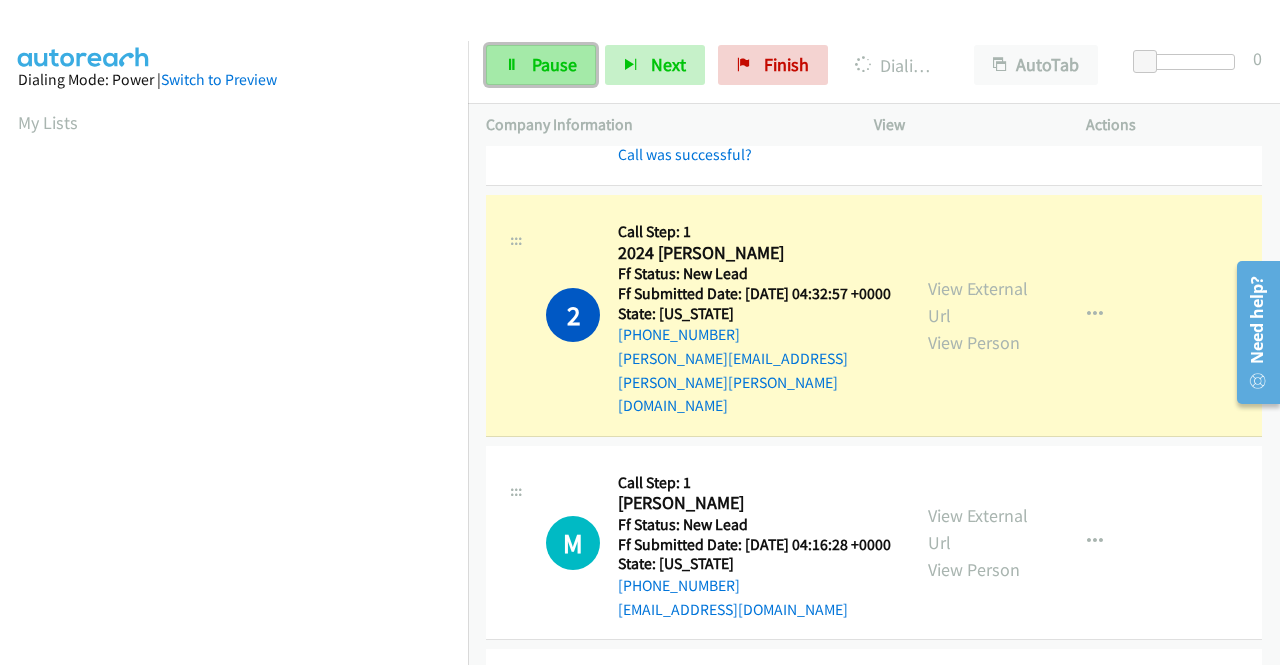 click on "Pause" at bounding box center (554, 64) 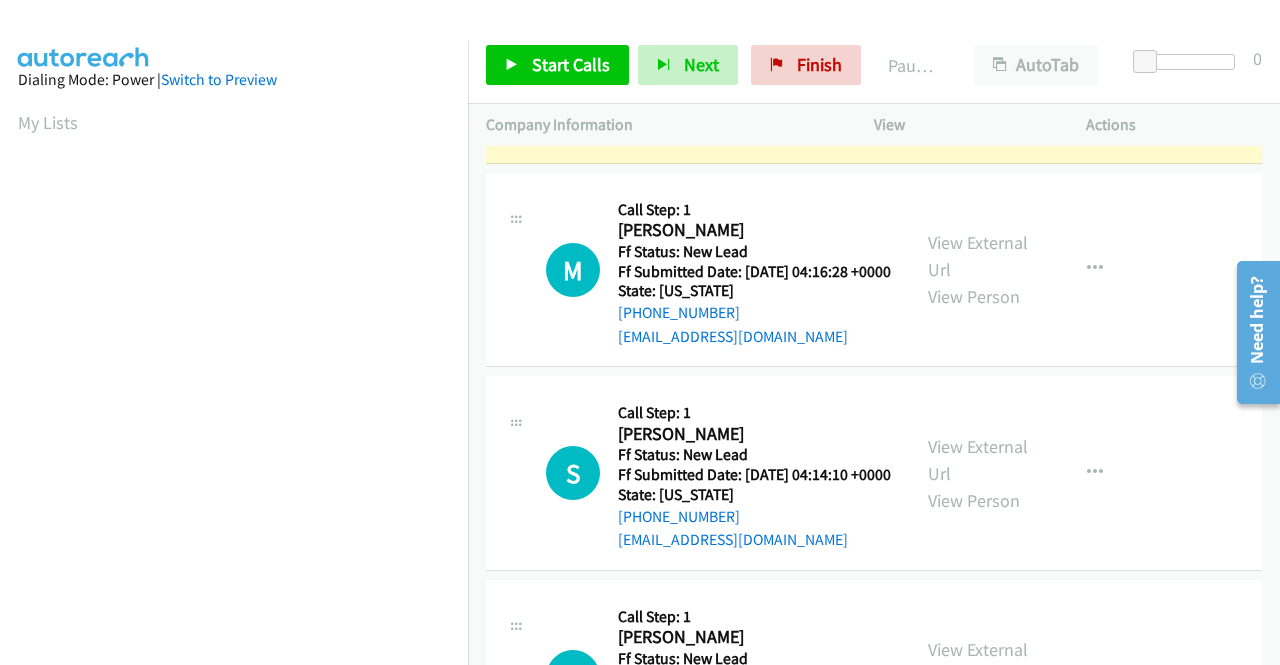 scroll, scrollTop: 7981, scrollLeft: 0, axis: vertical 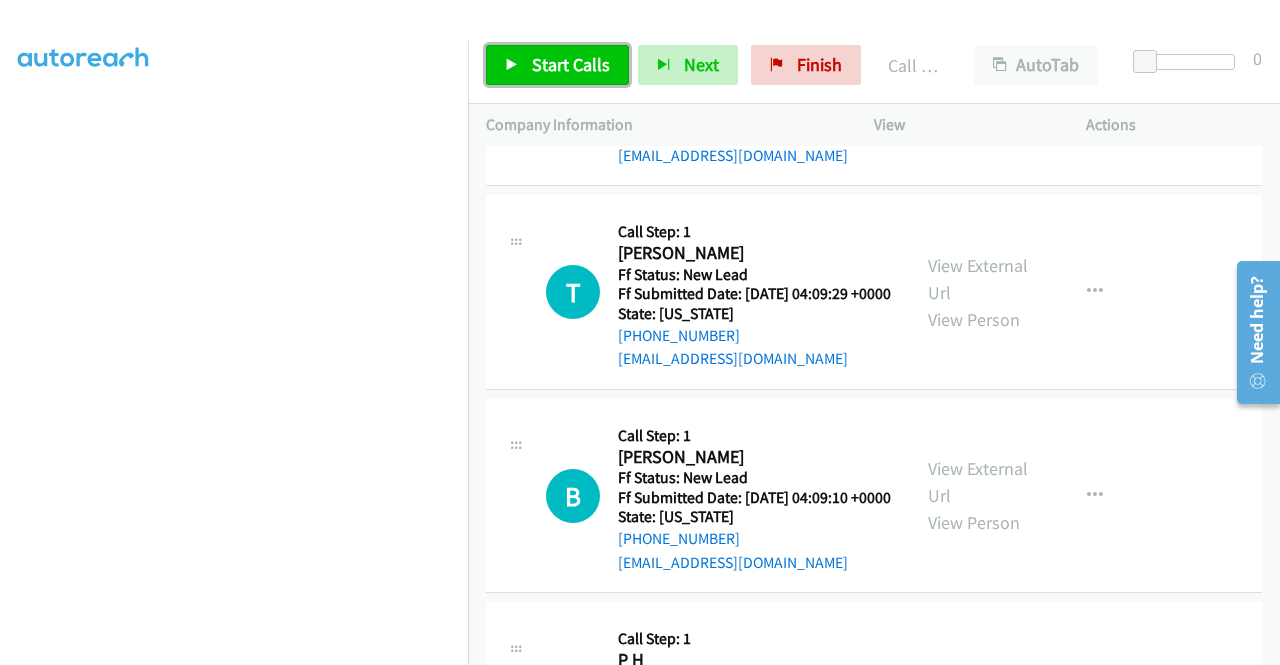 click on "Start Calls" at bounding box center (571, 64) 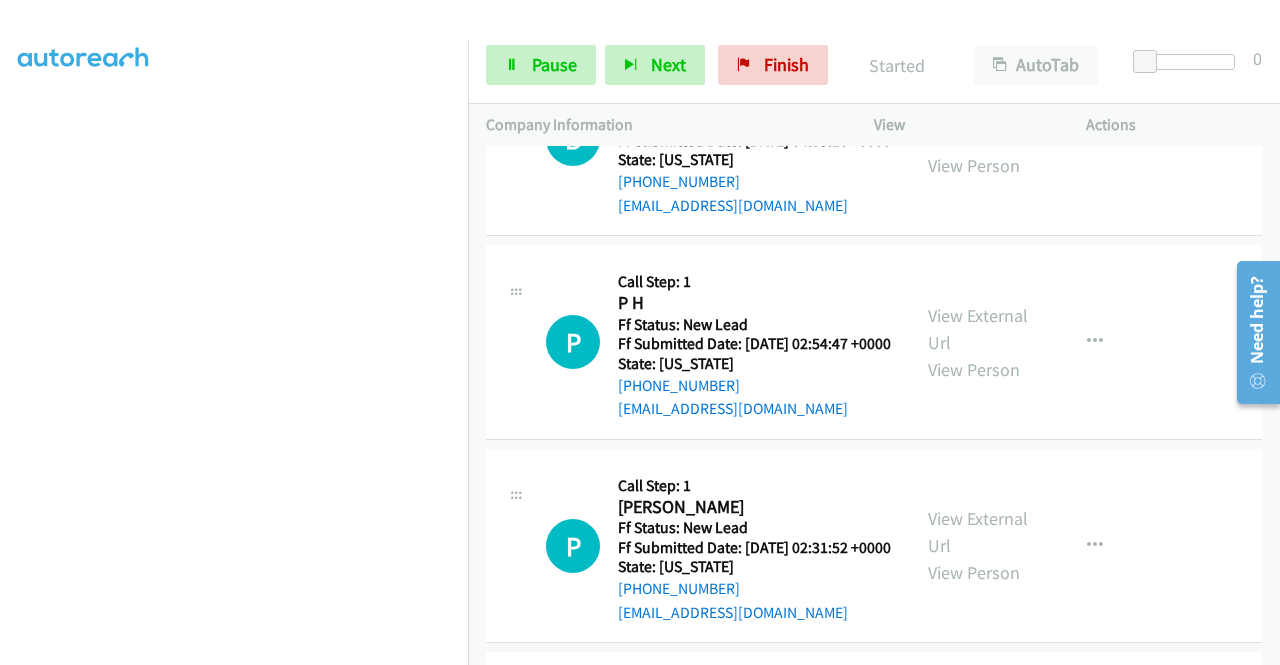 scroll, scrollTop: 8781, scrollLeft: 0, axis: vertical 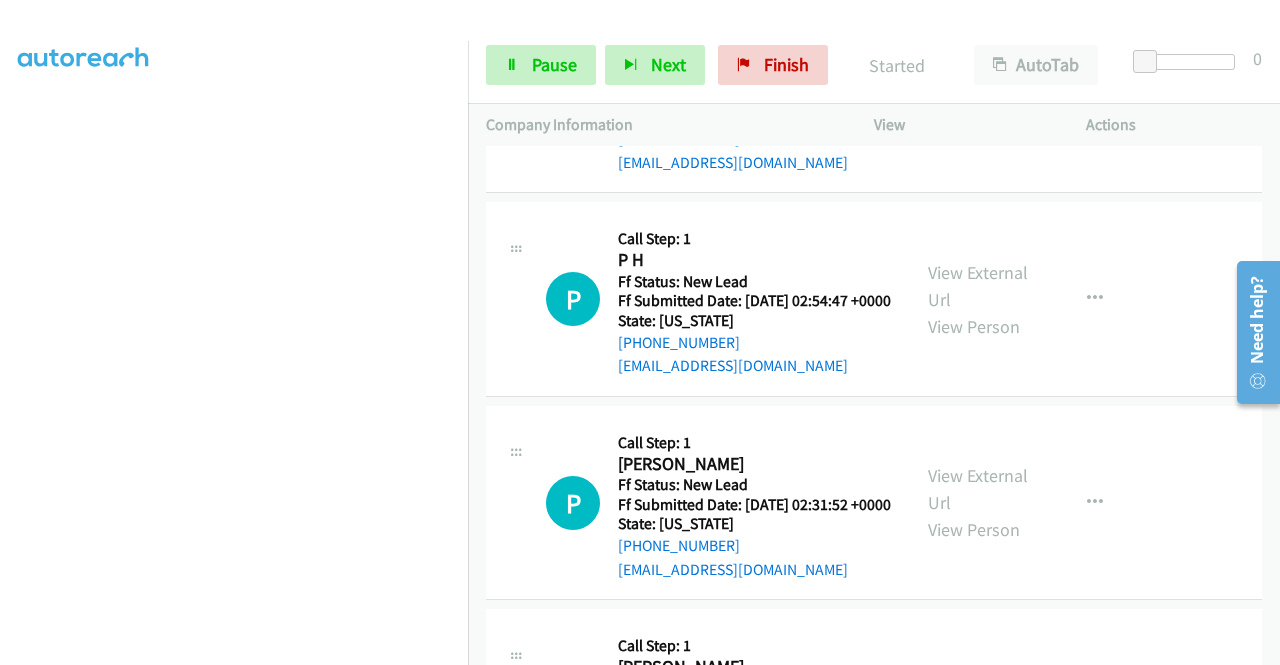 click on "View External Url" at bounding box center (978, -121) 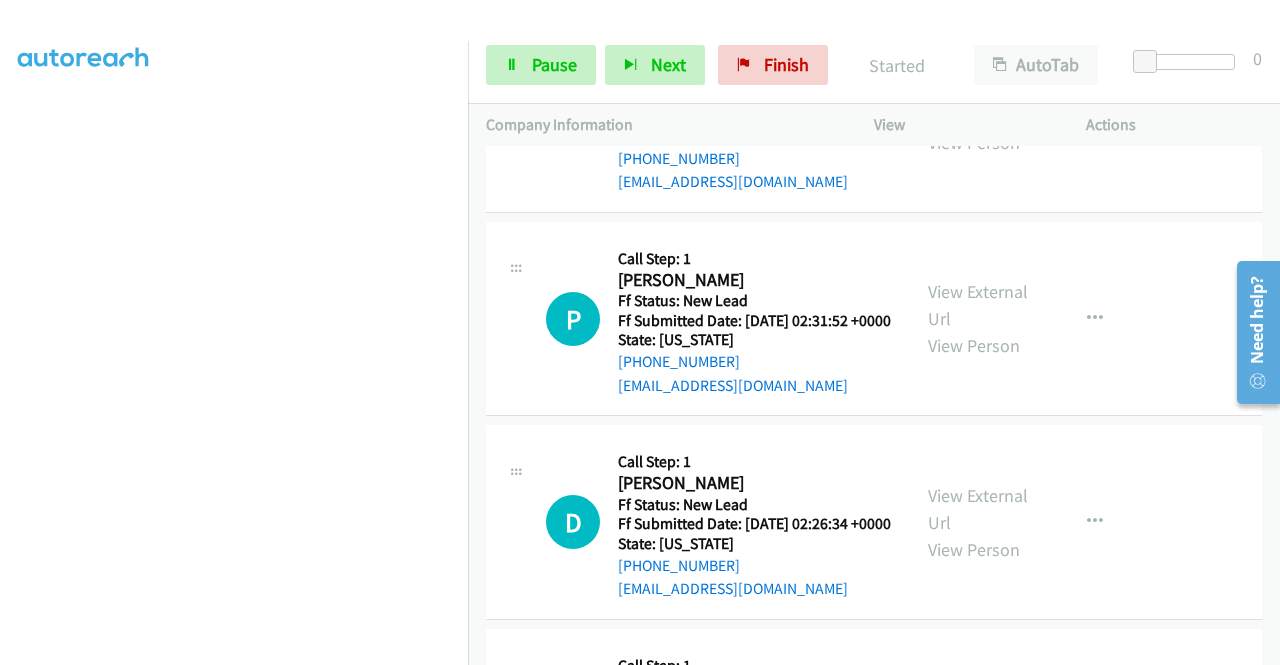 scroll, scrollTop: 8981, scrollLeft: 0, axis: vertical 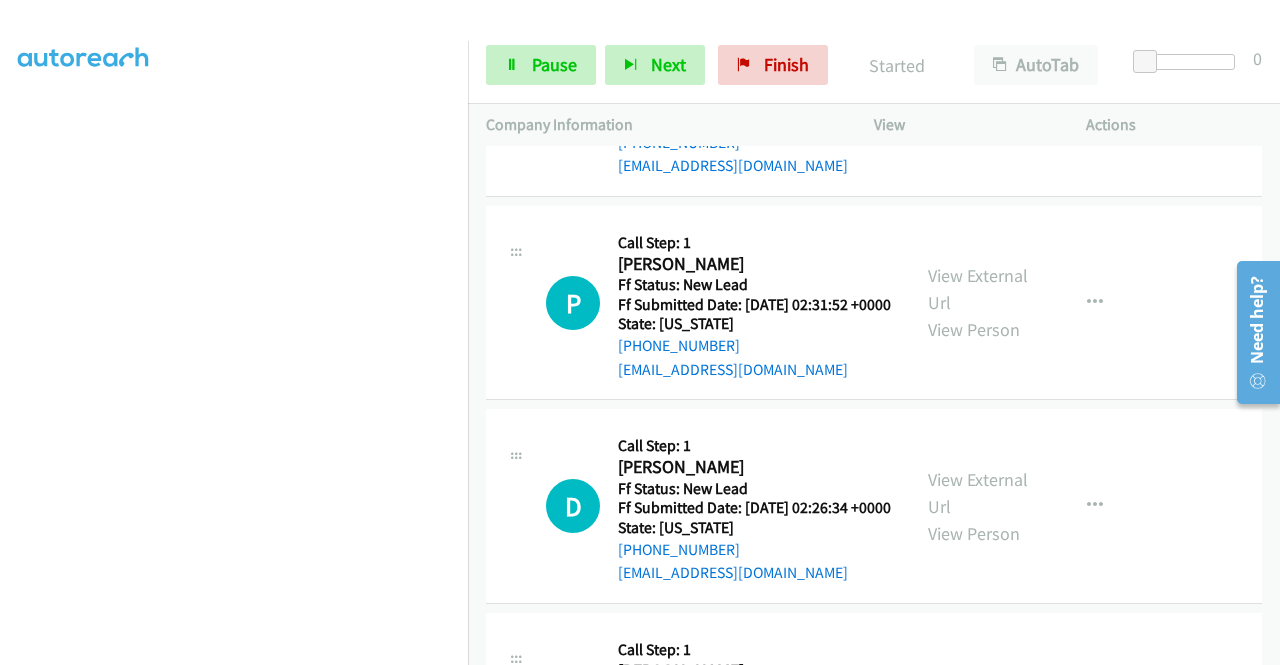 click on "View External Url" at bounding box center [978, -118] 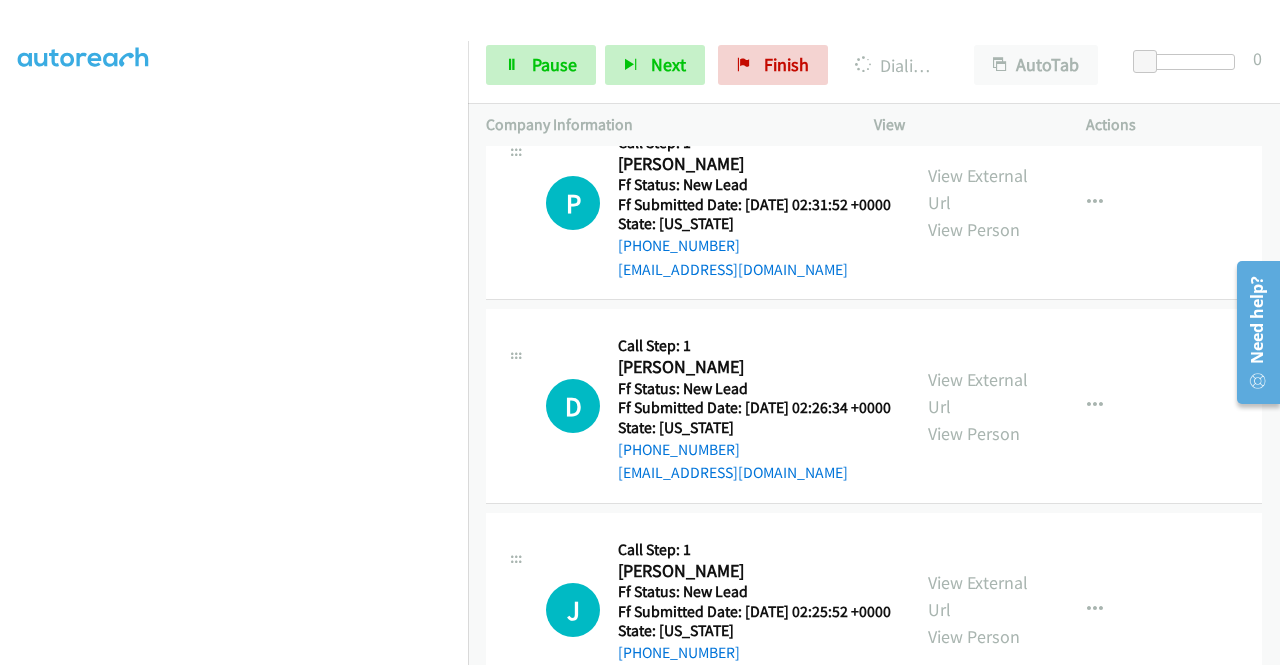 click on "View External Url" at bounding box center [978, -14] 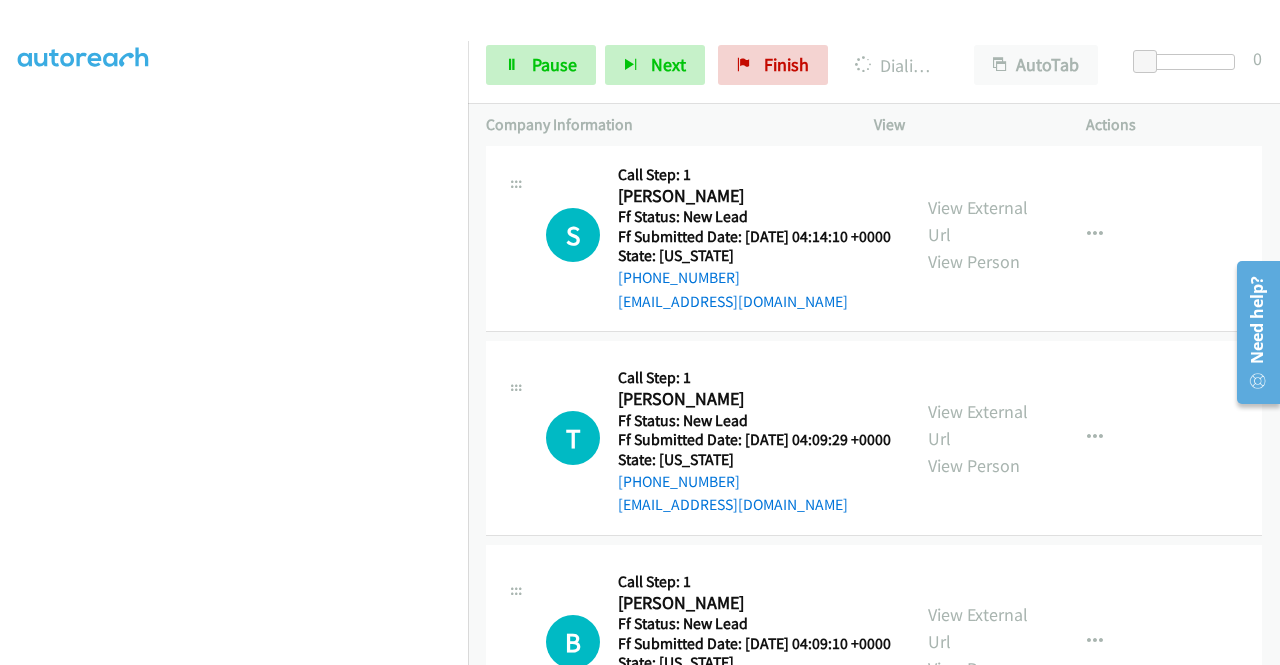 scroll, scrollTop: 8281, scrollLeft: 0, axis: vertical 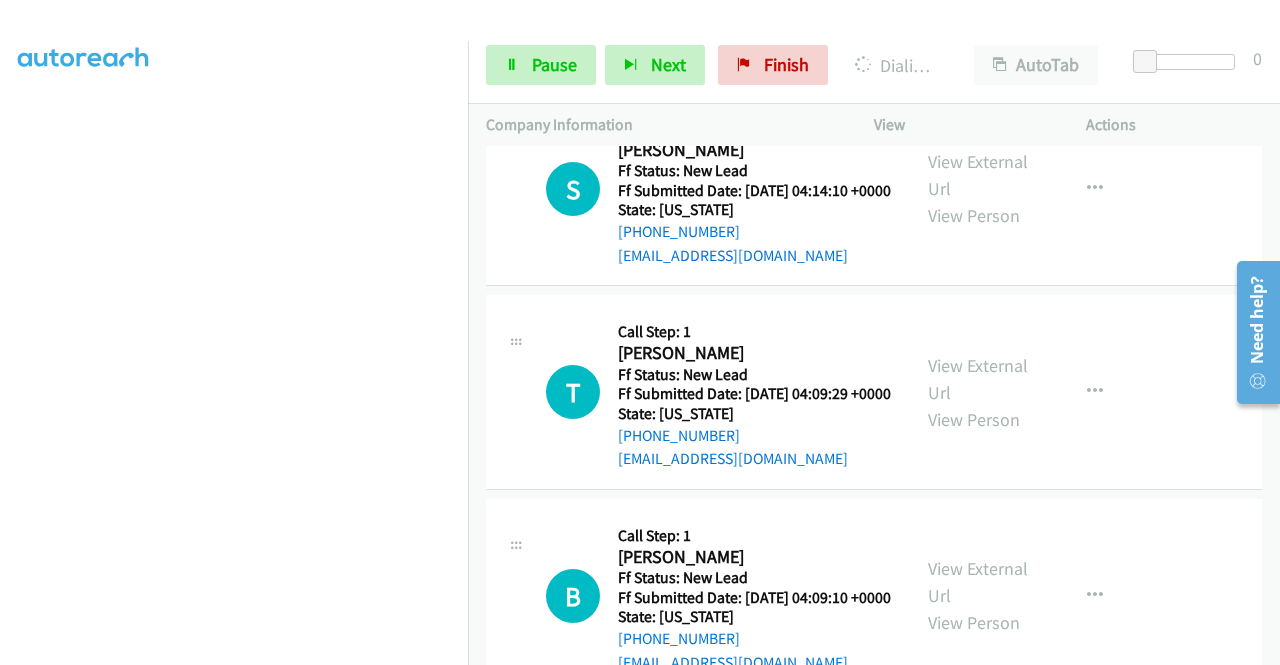 click on "S
Callback Scheduled
Call Step: 1
[PERSON_NAME]
America/Los_Angeles
Ff Status: New Lead
Ff Submitted Date: [DATE] 04:14:10 +0000
State: [US_STATE]
[PHONE_NUMBER]
[EMAIL_ADDRESS][DOMAIN_NAME]
Call was successful?
View External Url
View Person
View External Url
Email
Schedule/Manage Callback
Skip Call
Add to do not call list" at bounding box center [874, 189] 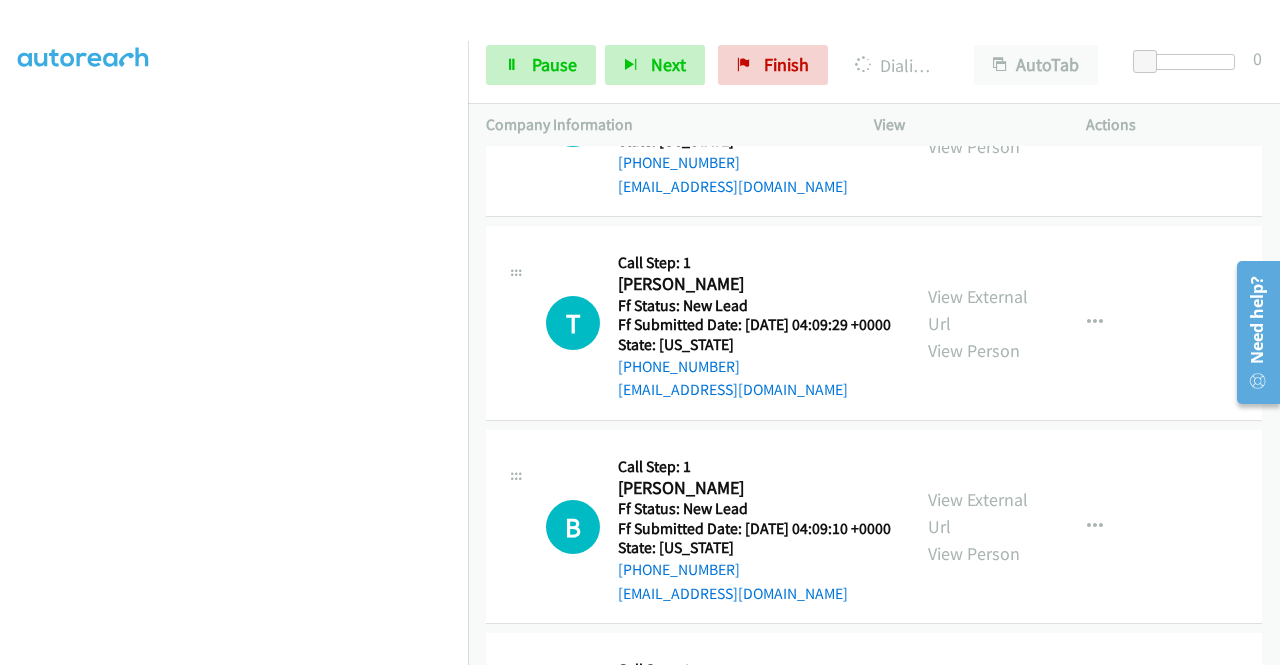 scroll, scrollTop: 8381, scrollLeft: 0, axis: vertical 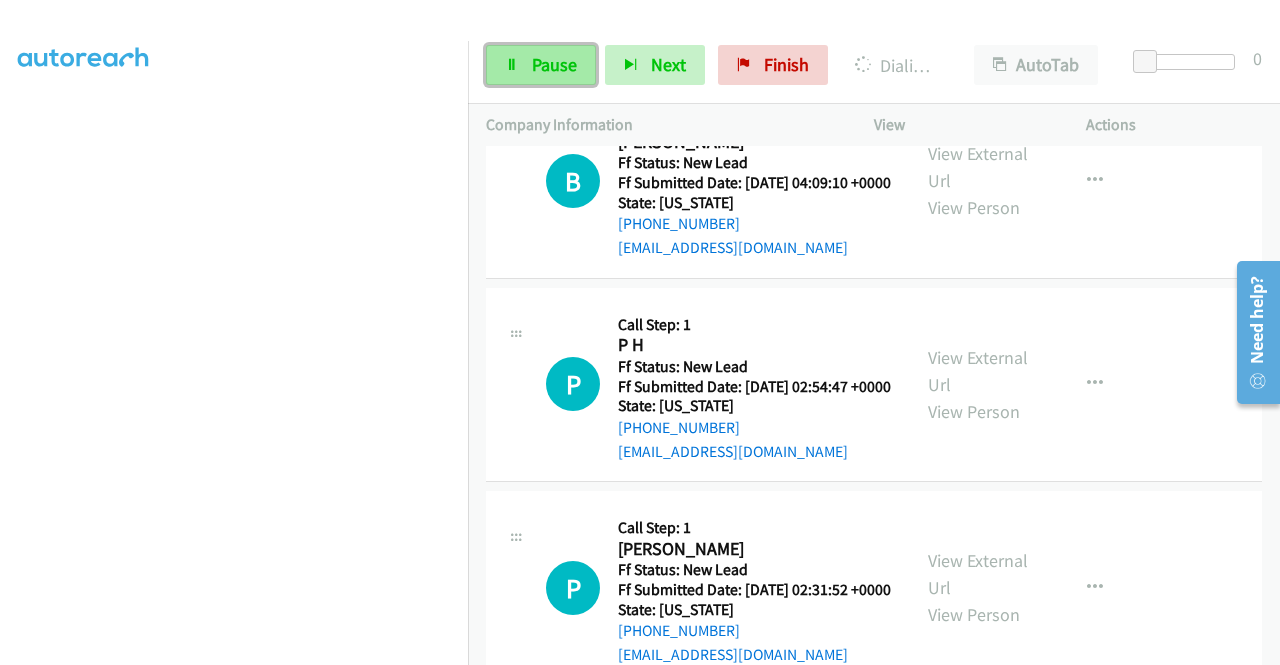 click on "Pause" at bounding box center [554, 64] 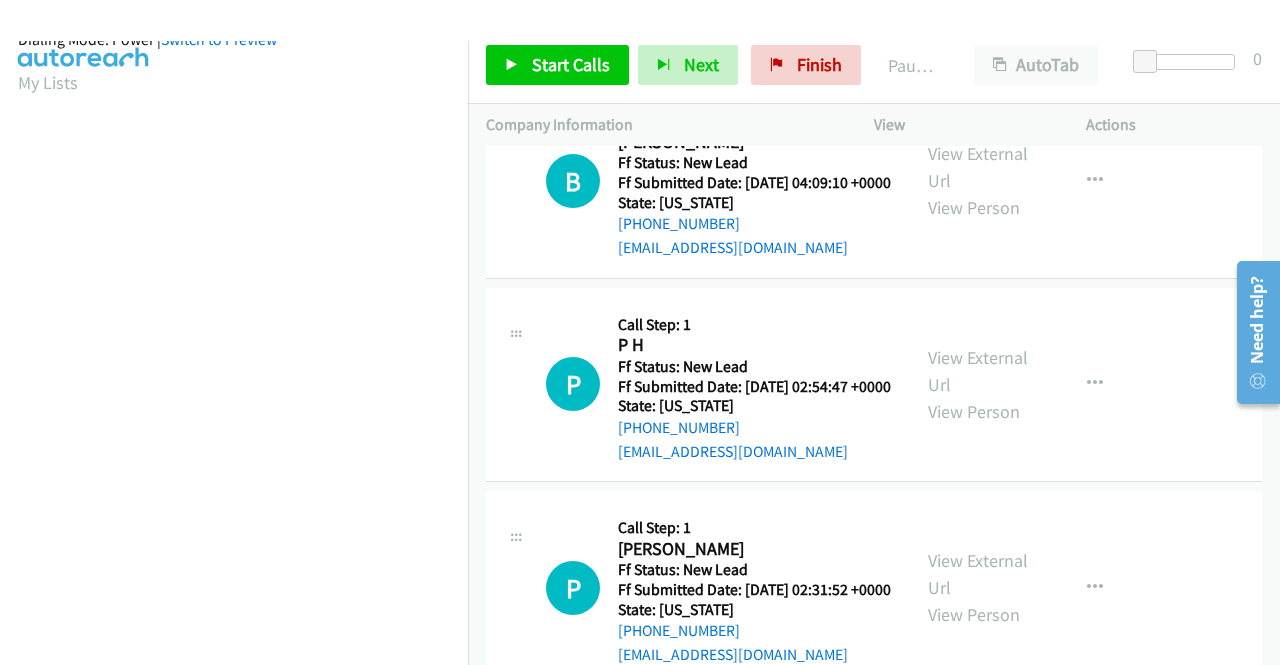 scroll, scrollTop: 0, scrollLeft: 0, axis: both 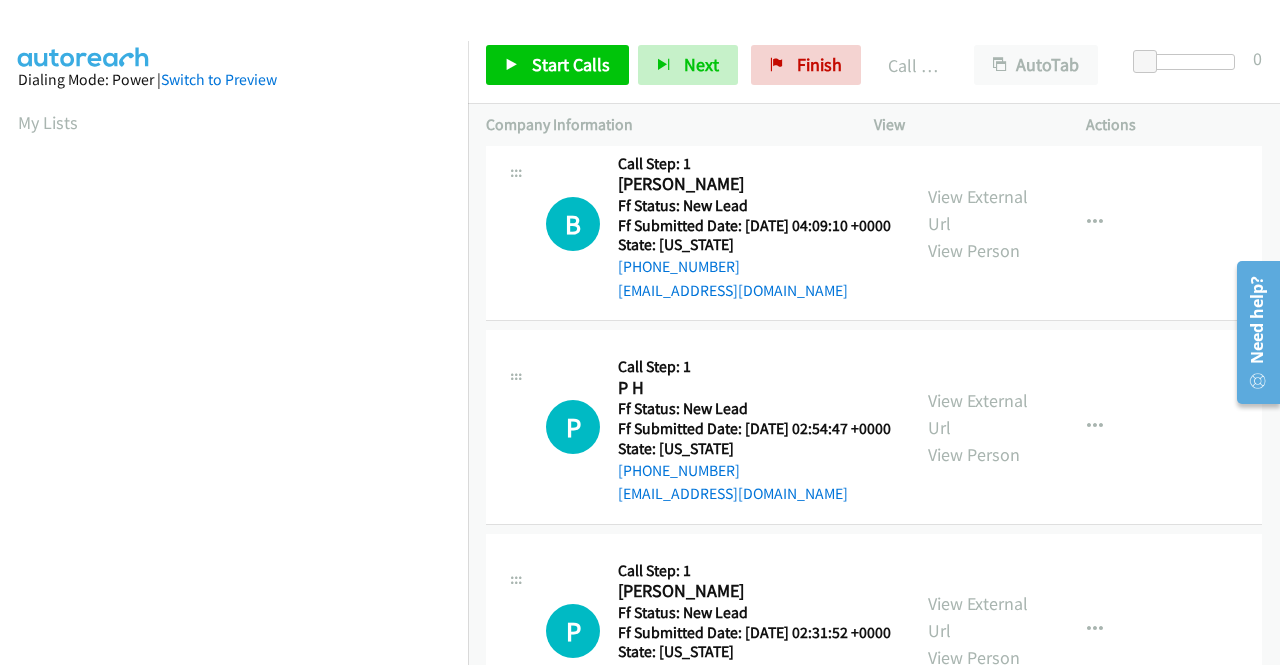 drag, startPoint x: 688, startPoint y: 521, endPoint x: 634, endPoint y: 527, distance: 54.33231 